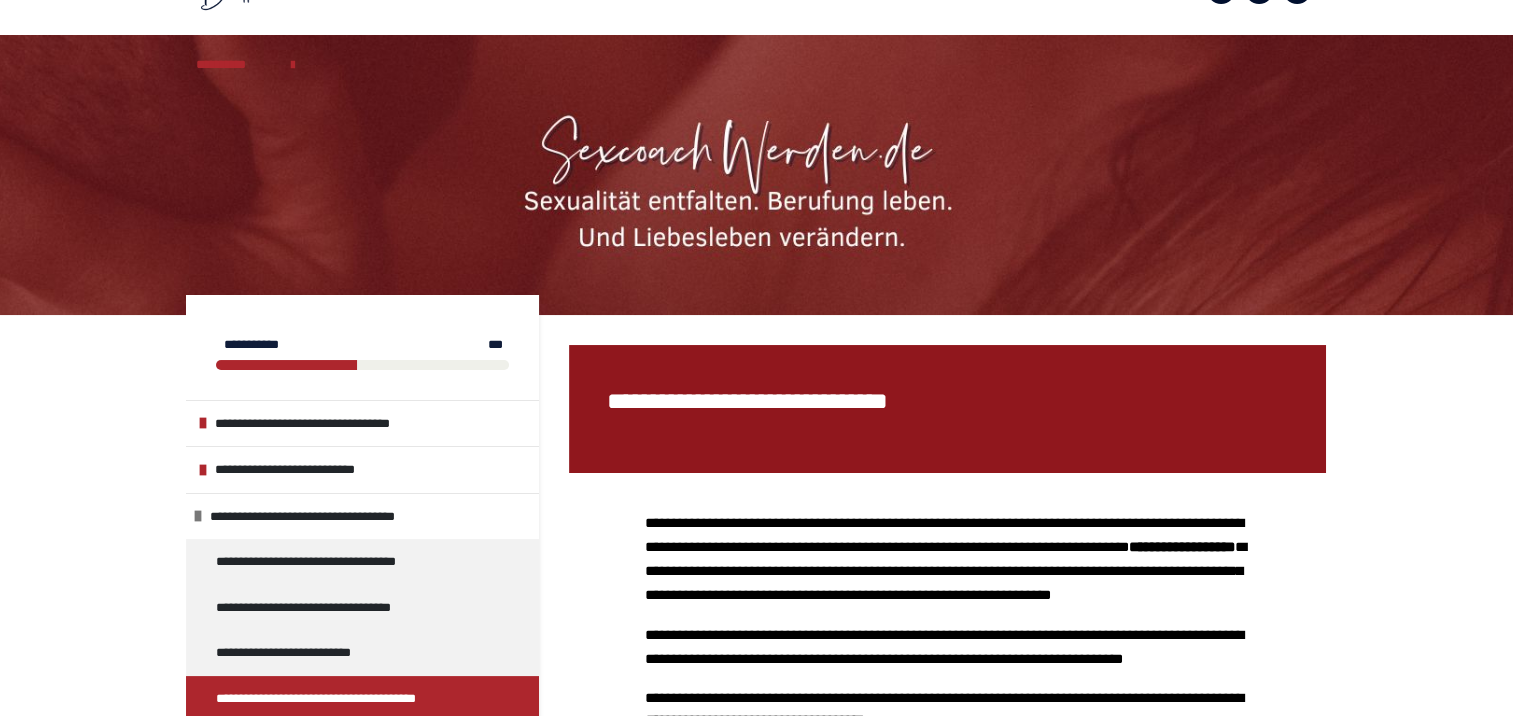 scroll, scrollTop: 56, scrollLeft: 0, axis: vertical 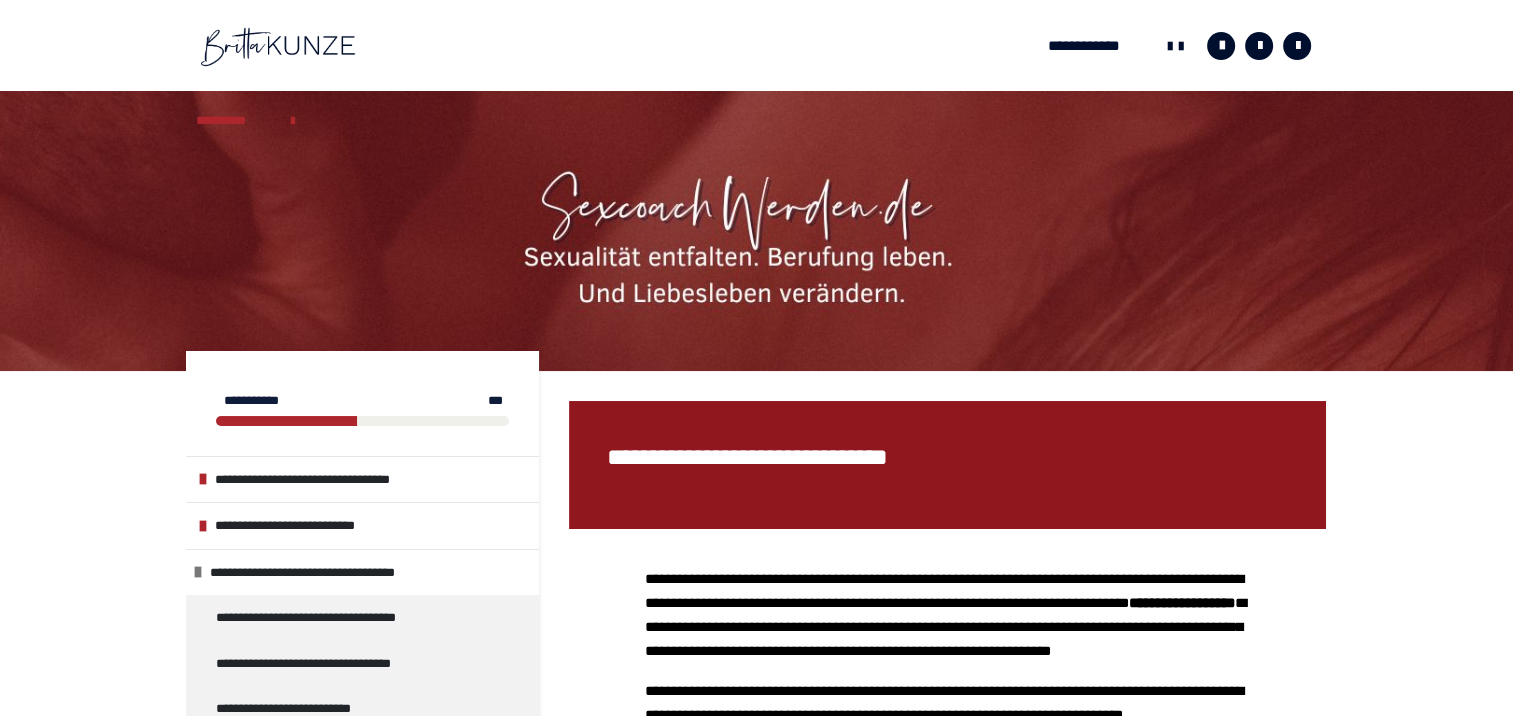 click at bounding box center [278, 46] 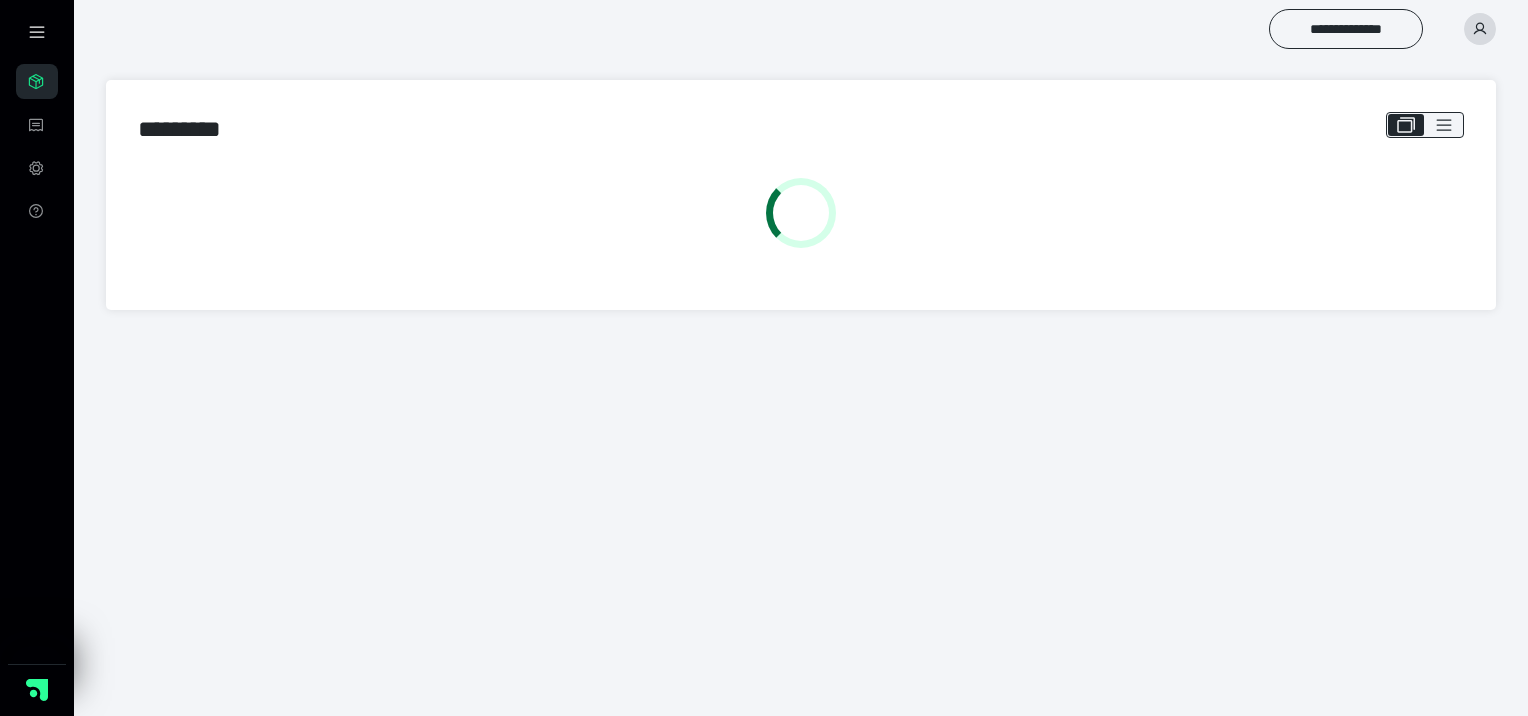 scroll, scrollTop: 0, scrollLeft: 0, axis: both 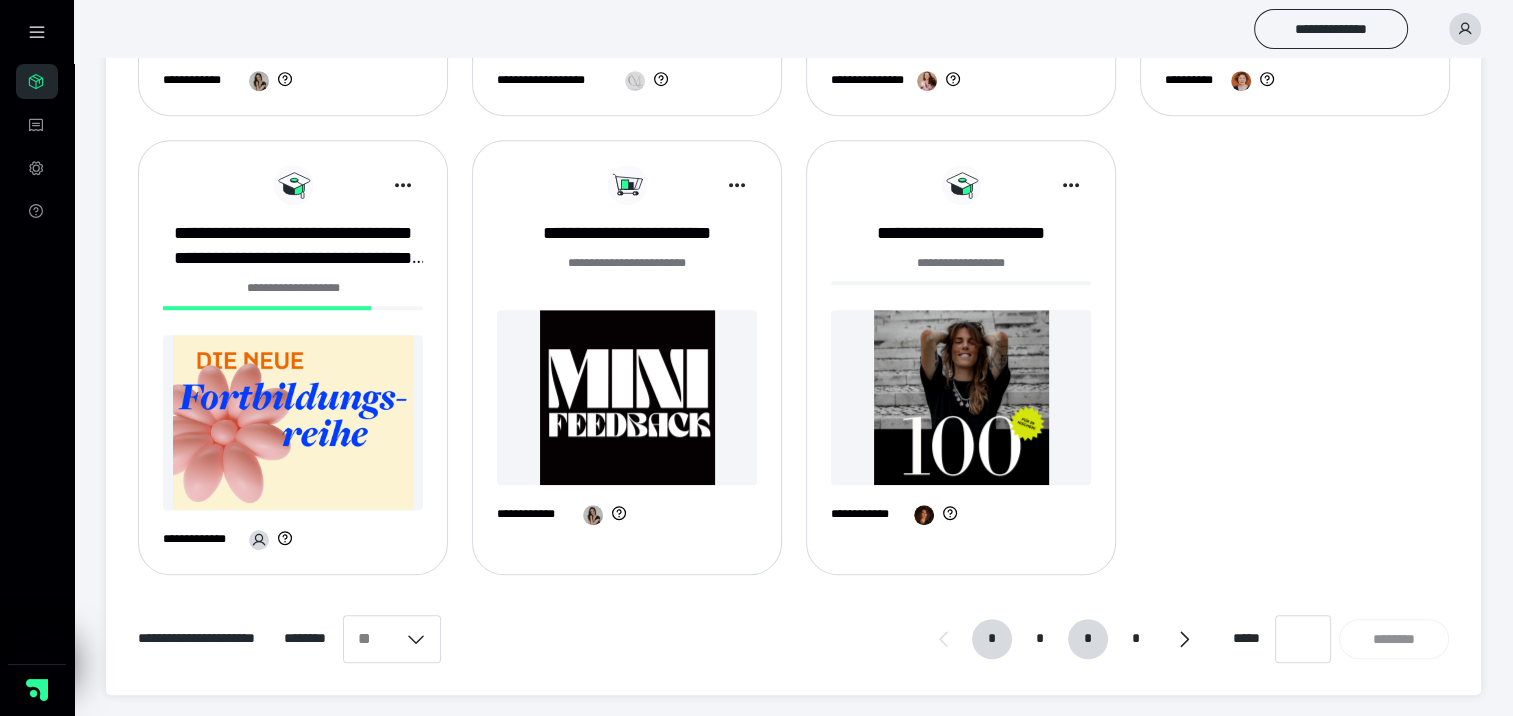 click on "*" at bounding box center [1088, 639] 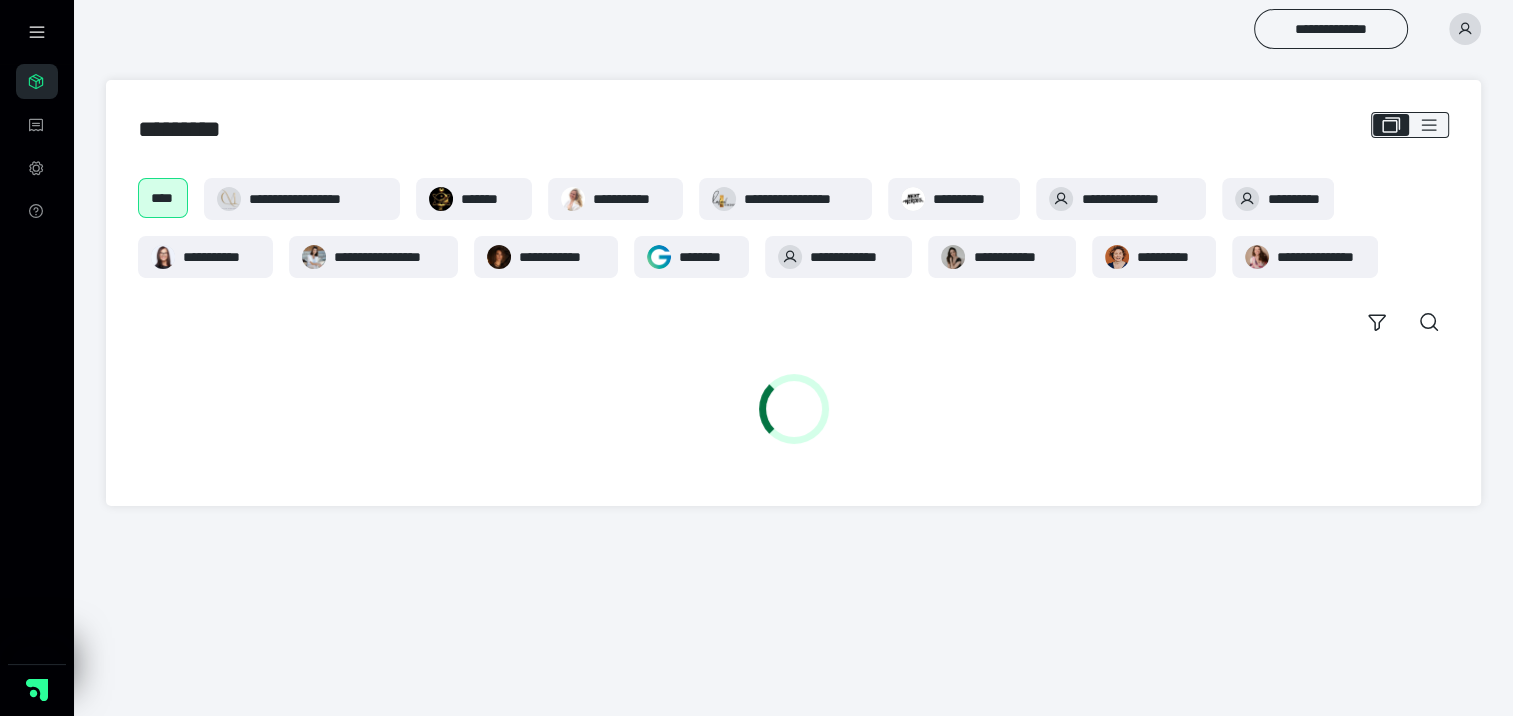 scroll, scrollTop: 0, scrollLeft: 0, axis: both 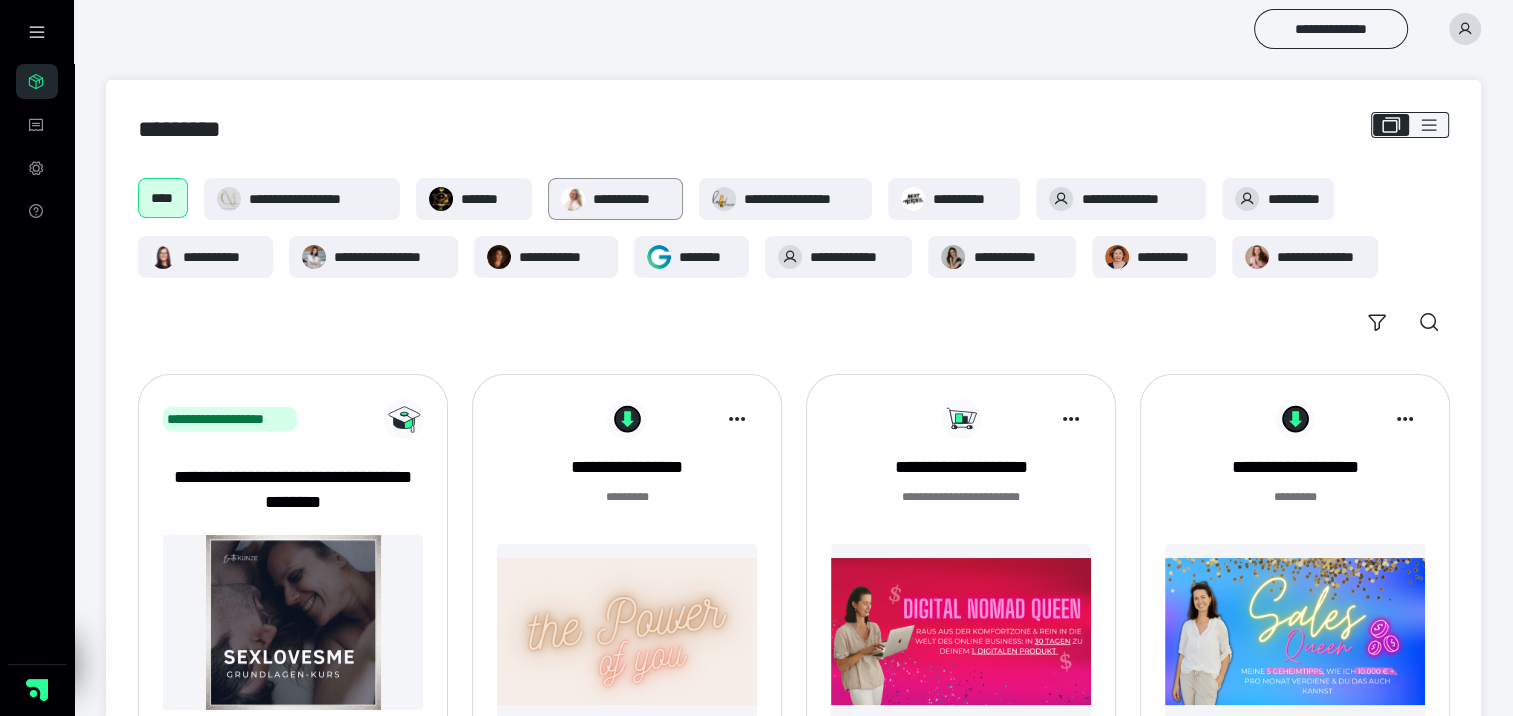 click on "**********" at bounding box center [631, 199] 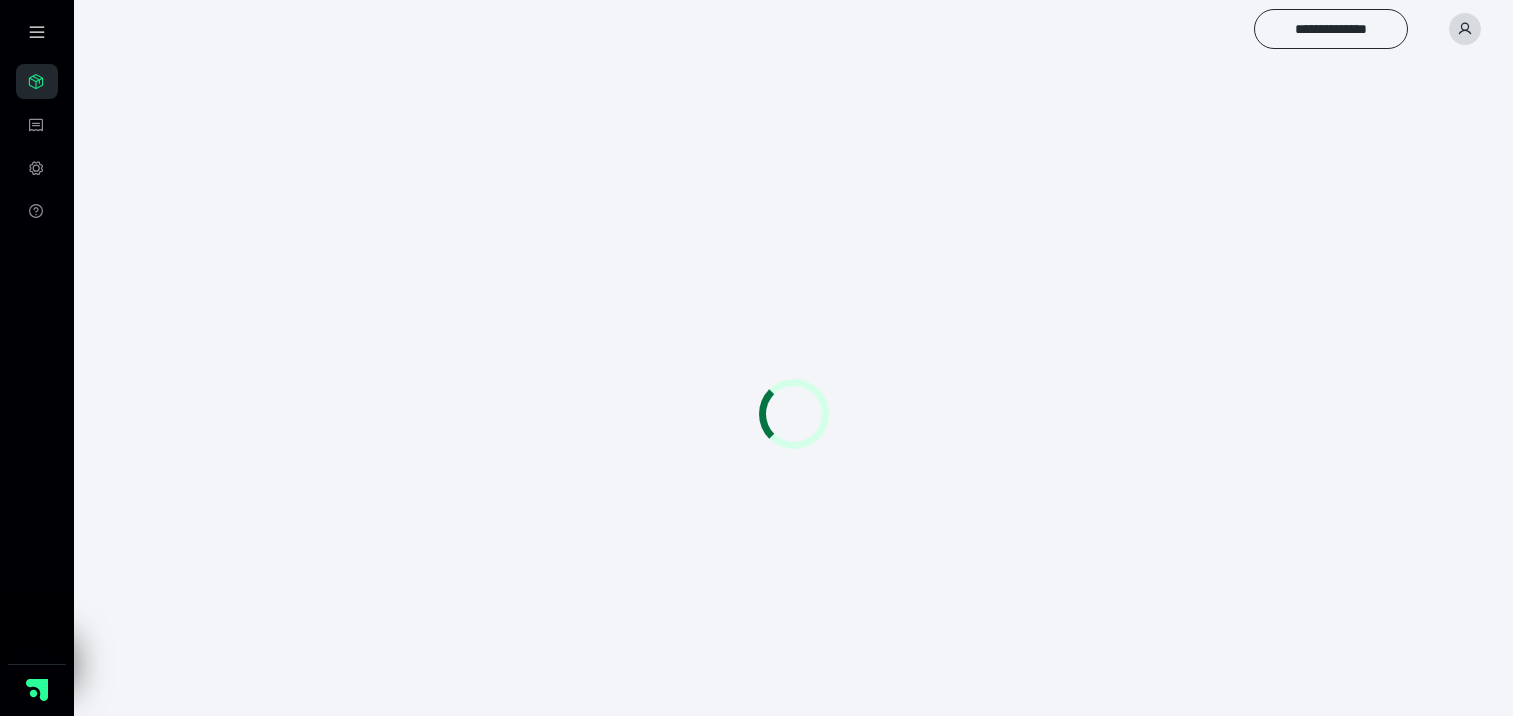scroll, scrollTop: 0, scrollLeft: 0, axis: both 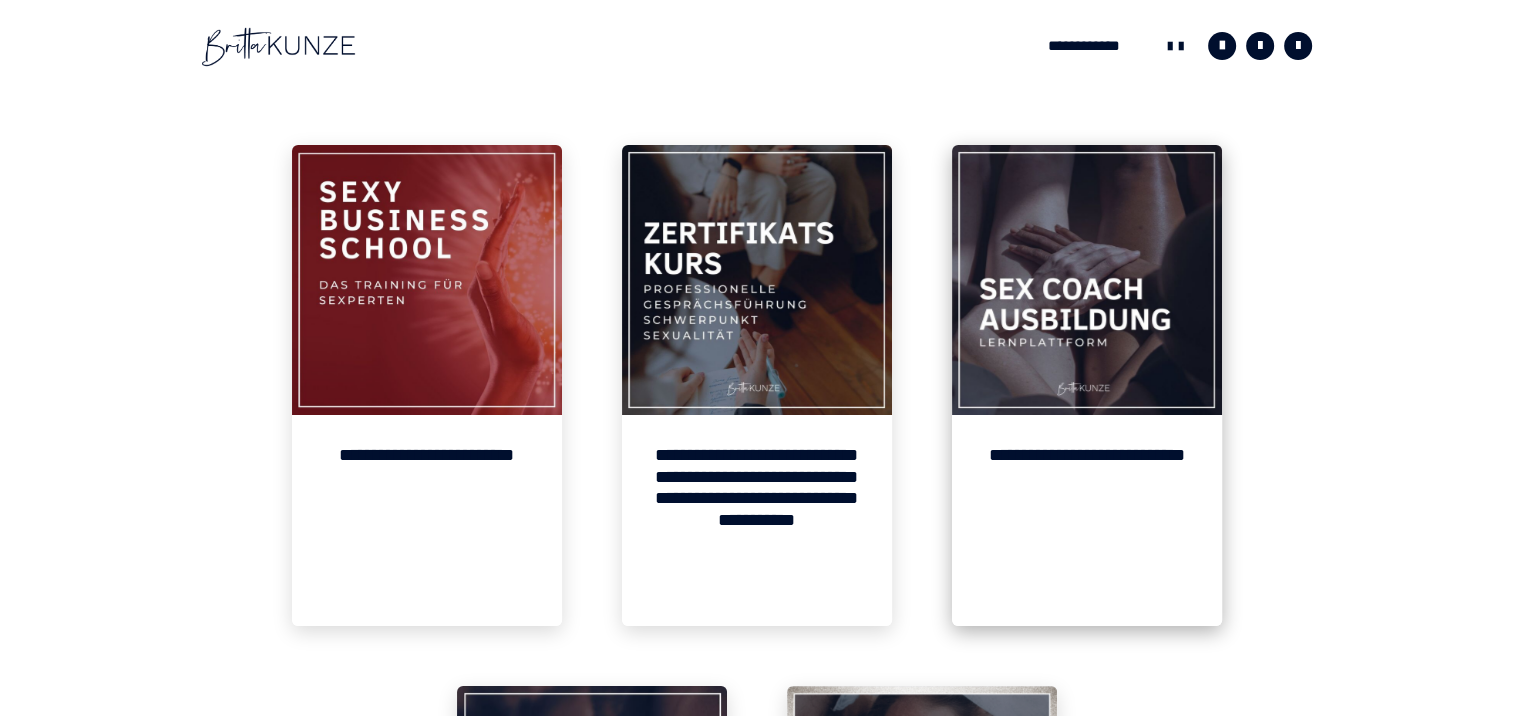 click at bounding box center [1087, 280] 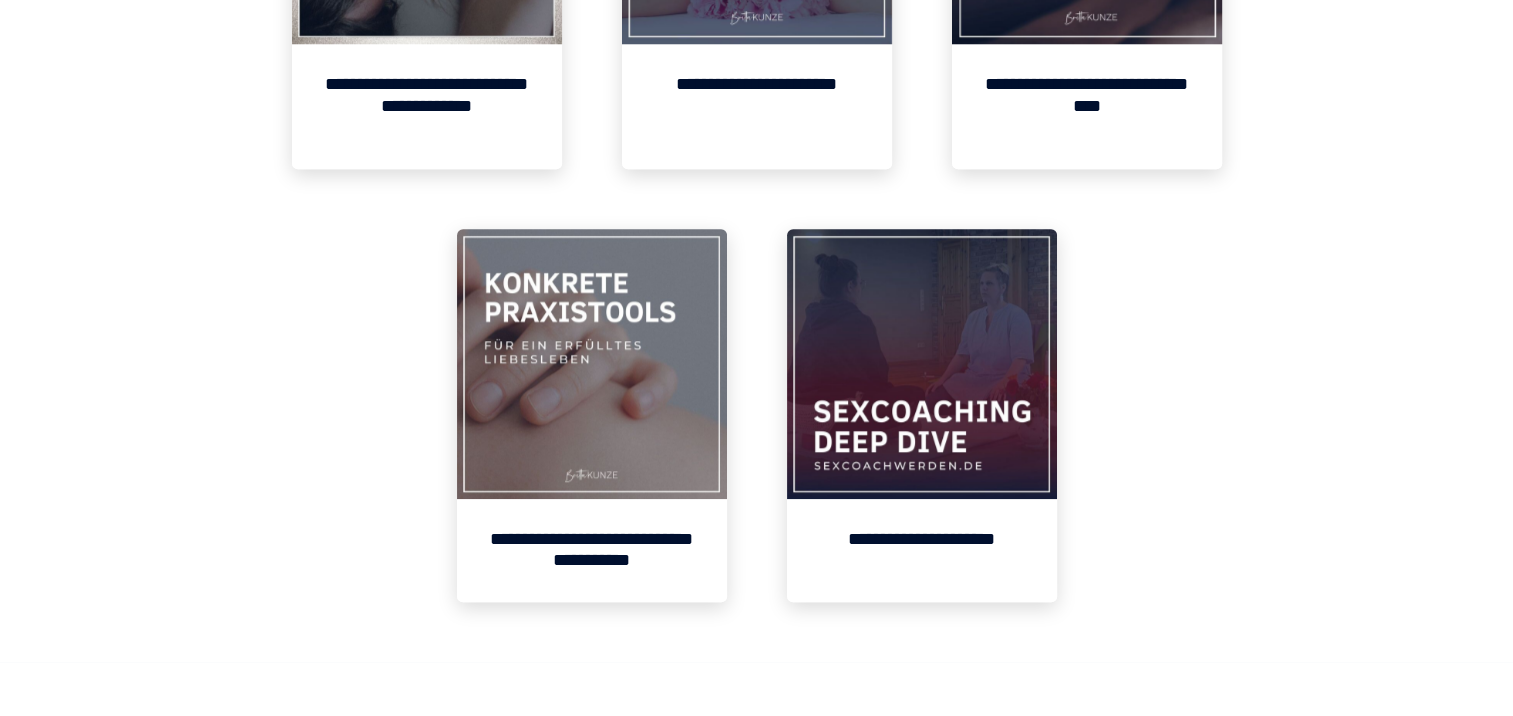 scroll, scrollTop: 1872, scrollLeft: 0, axis: vertical 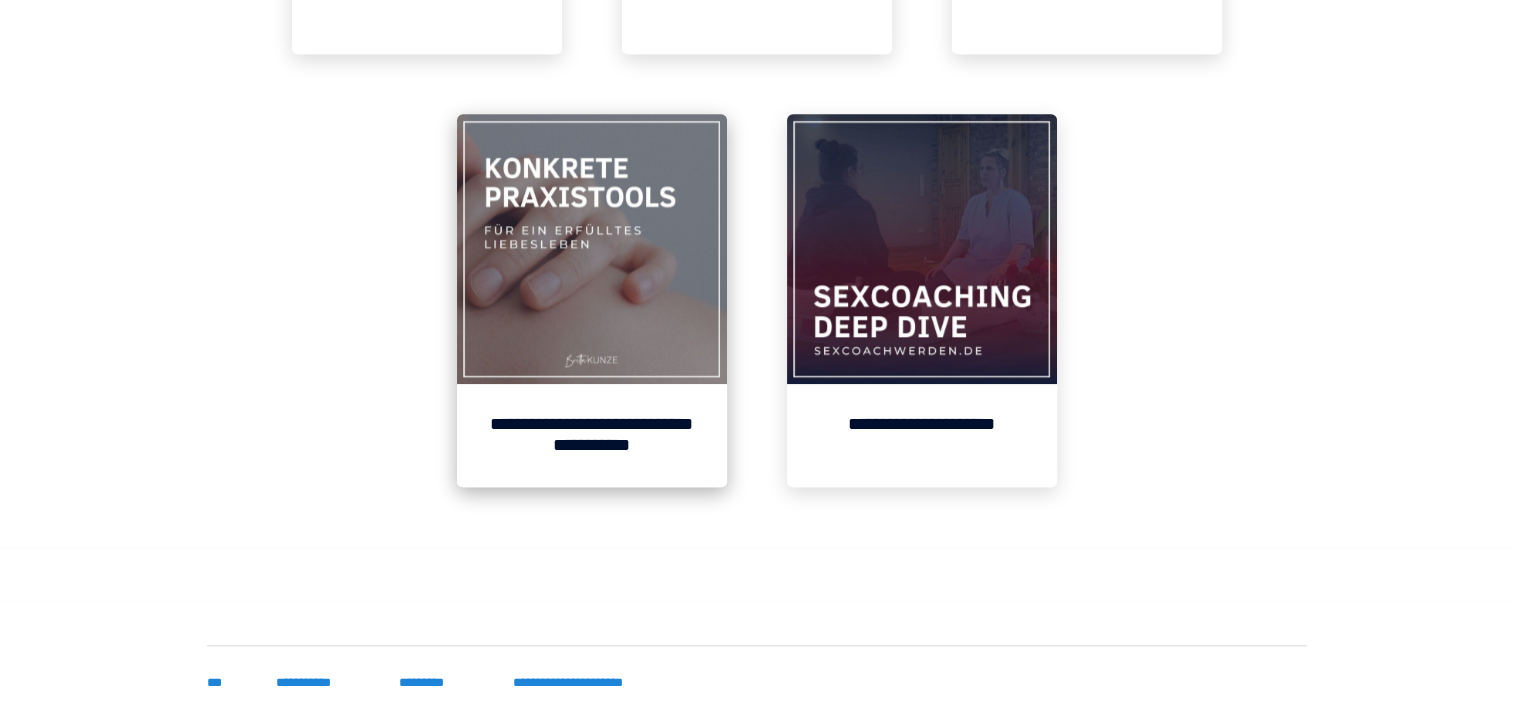 click on "**********" at bounding box center (592, 435) 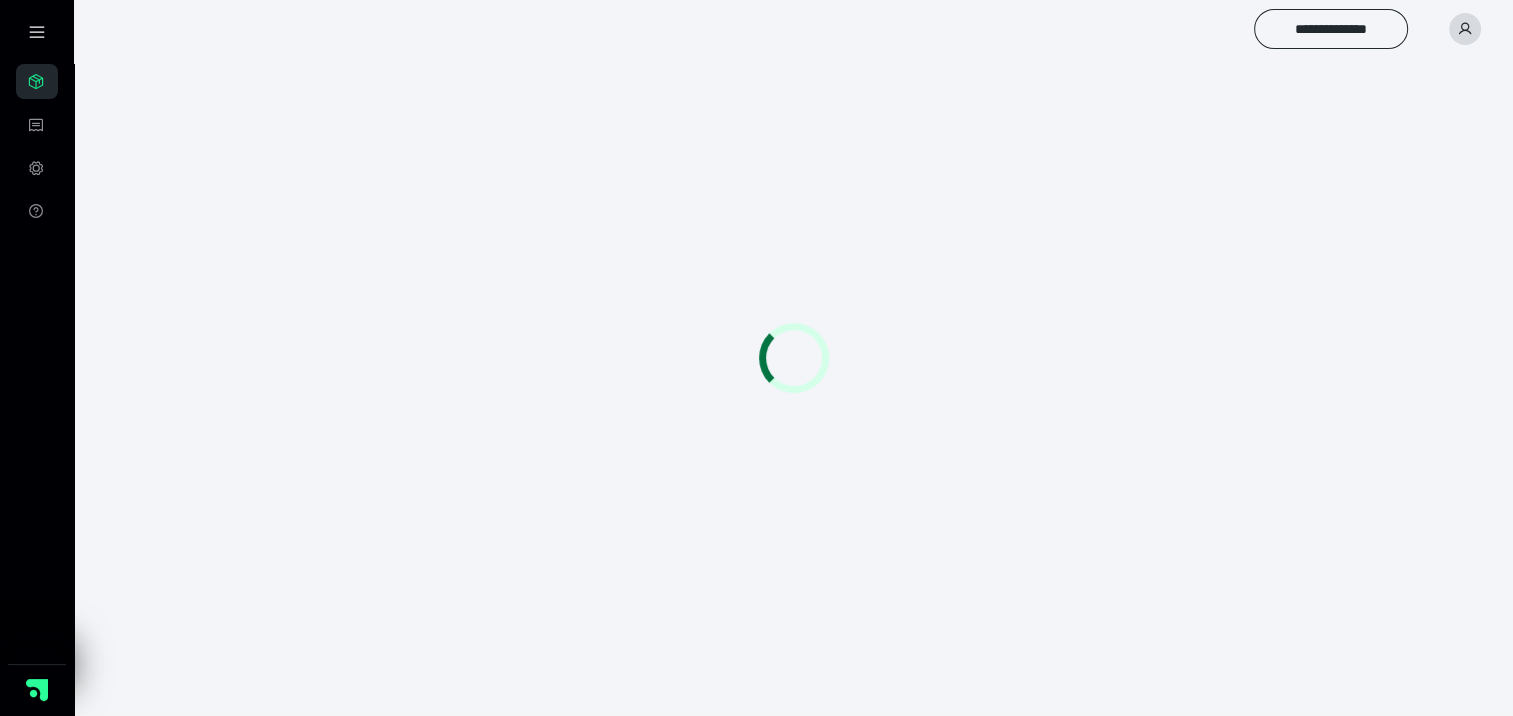 scroll, scrollTop: 56, scrollLeft: 0, axis: vertical 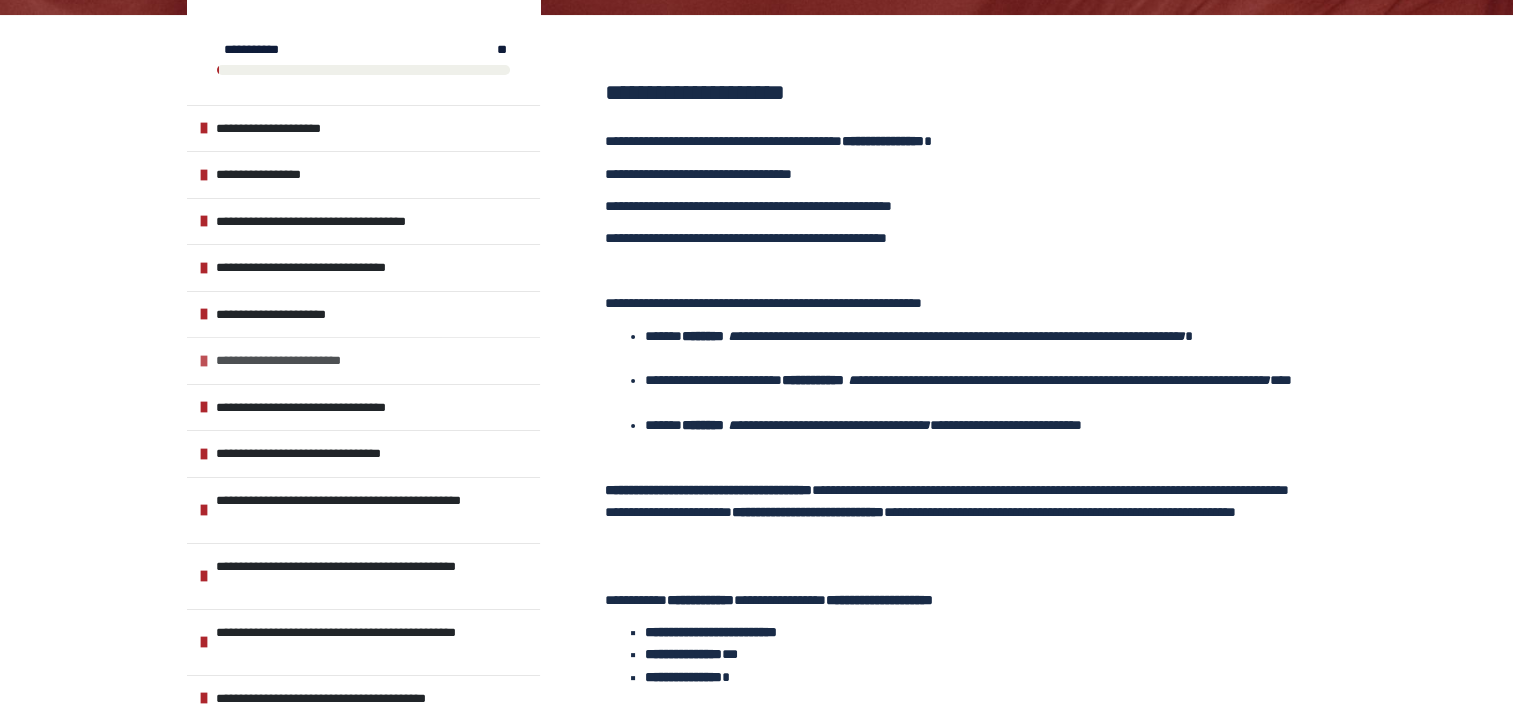 click on "**********" at bounding box center [302, 361] 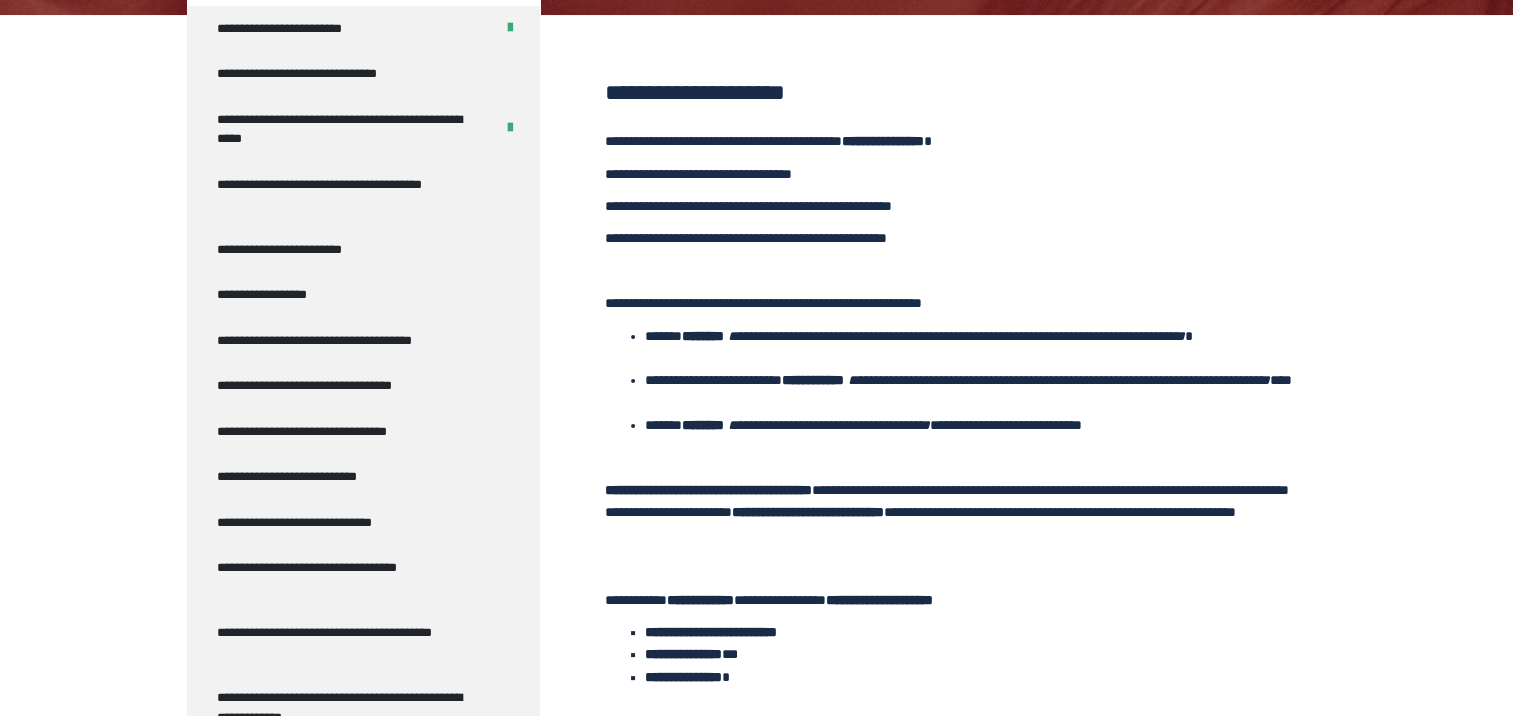 scroll, scrollTop: 400, scrollLeft: 0, axis: vertical 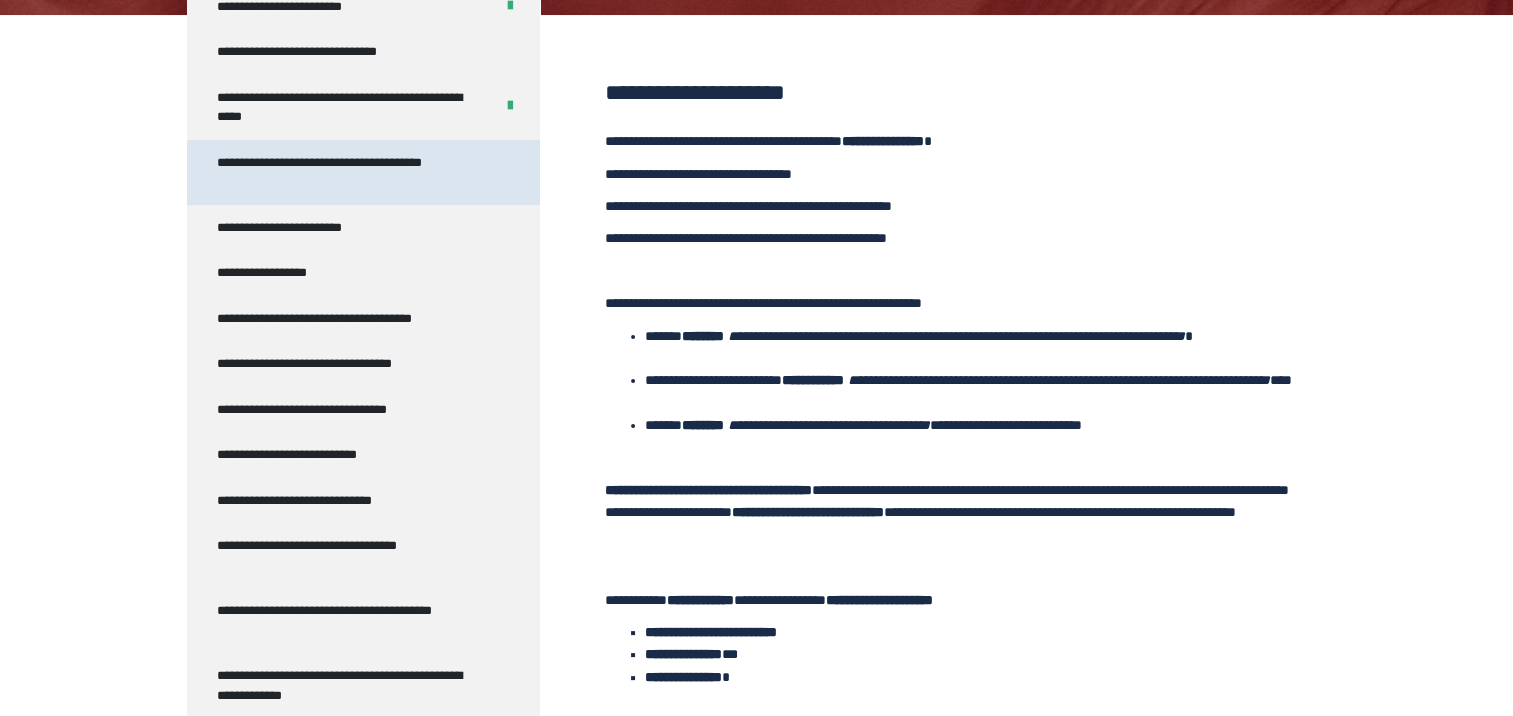 click on "**********" at bounding box center (348, 172) 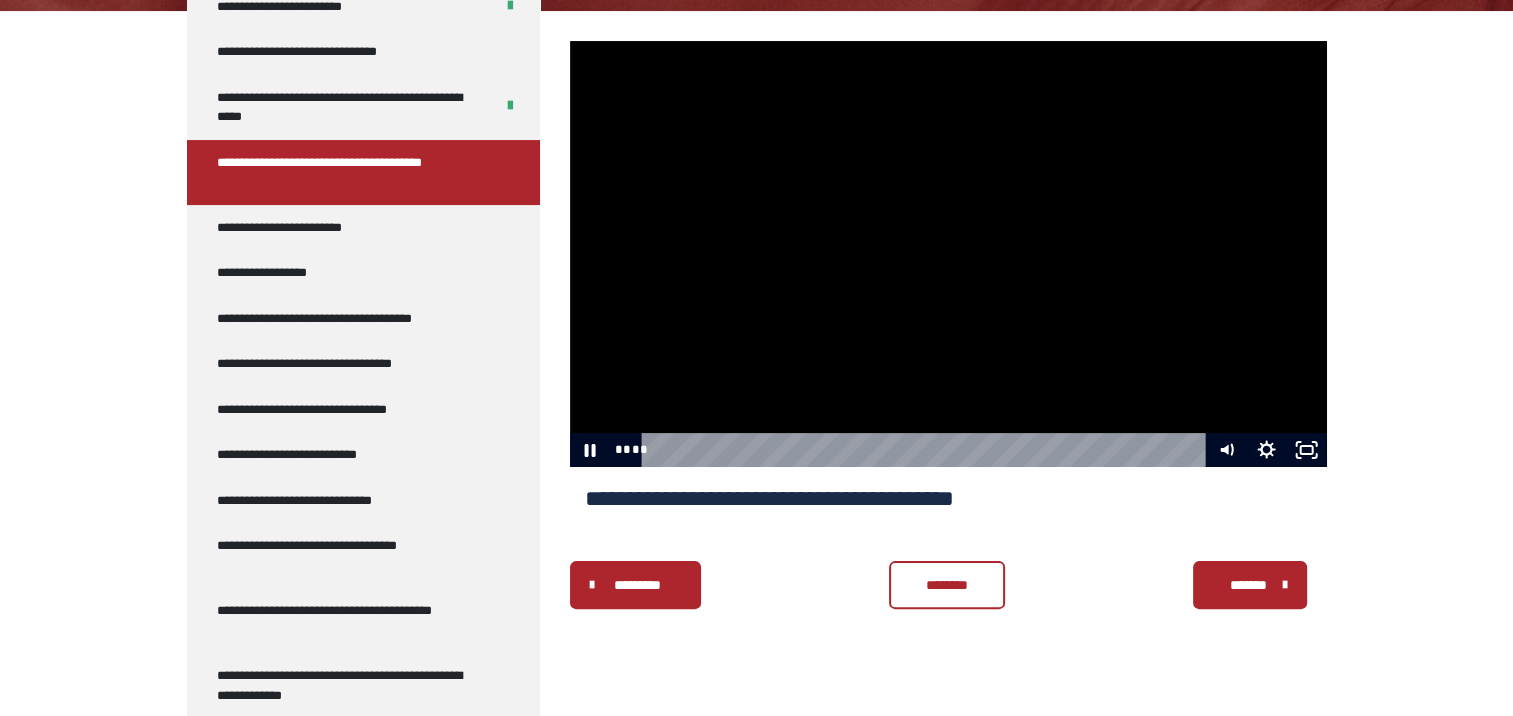 click at bounding box center [926, 450] 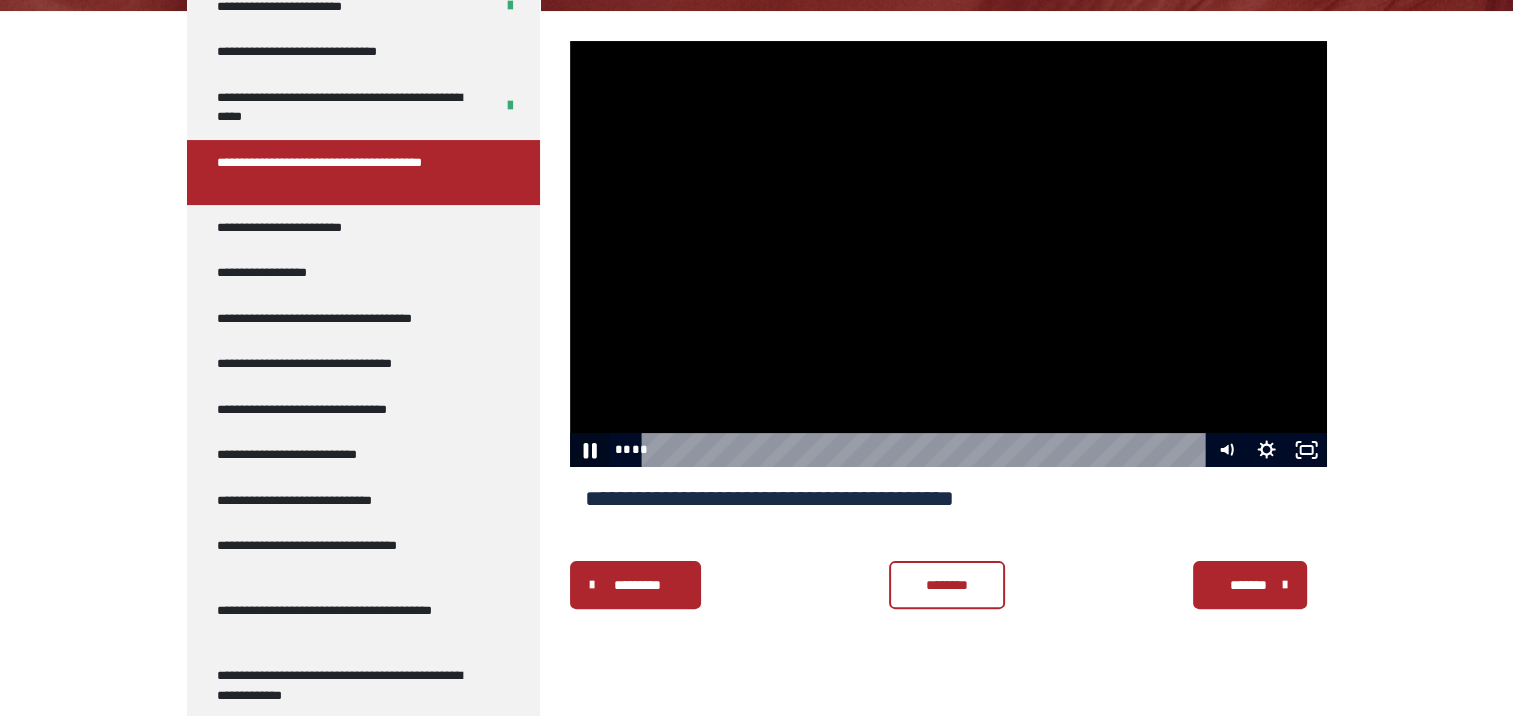 click 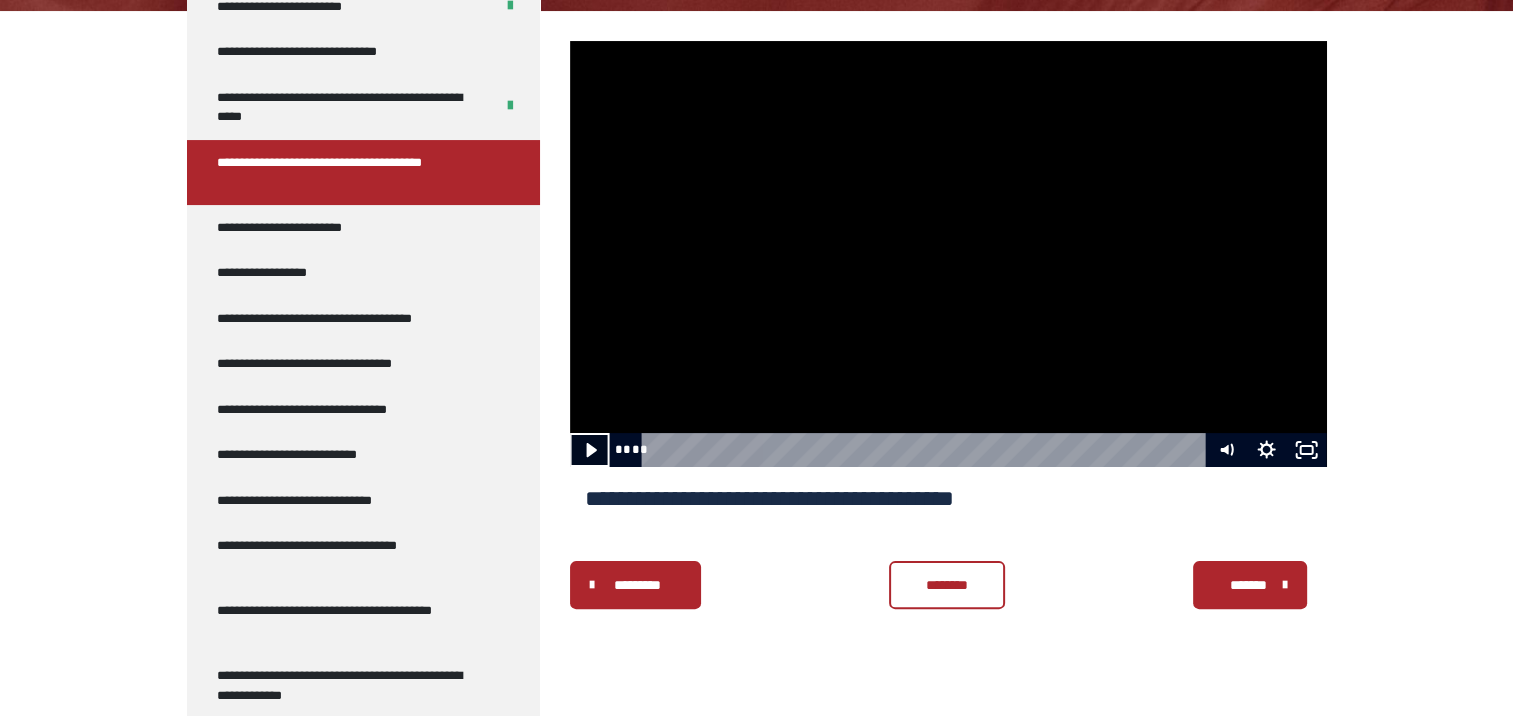 click 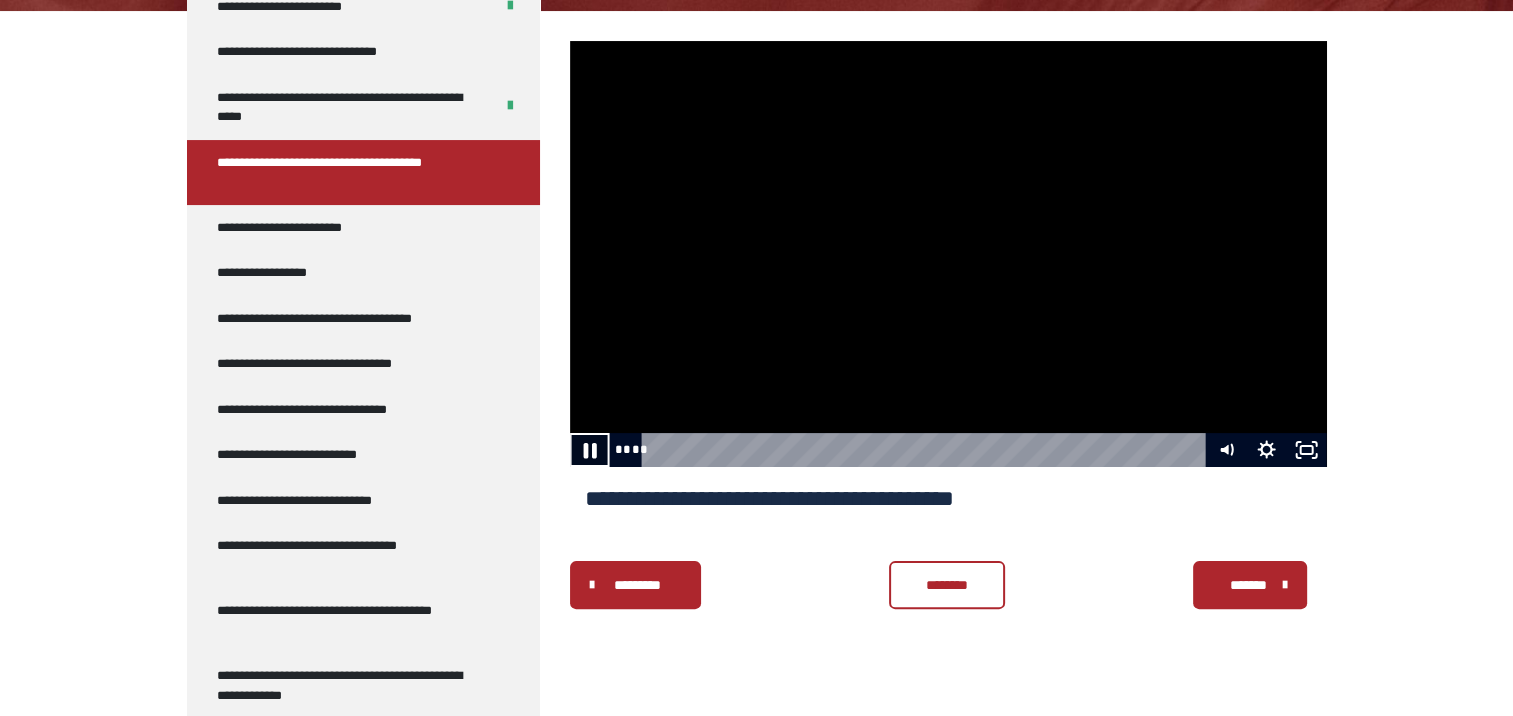 click 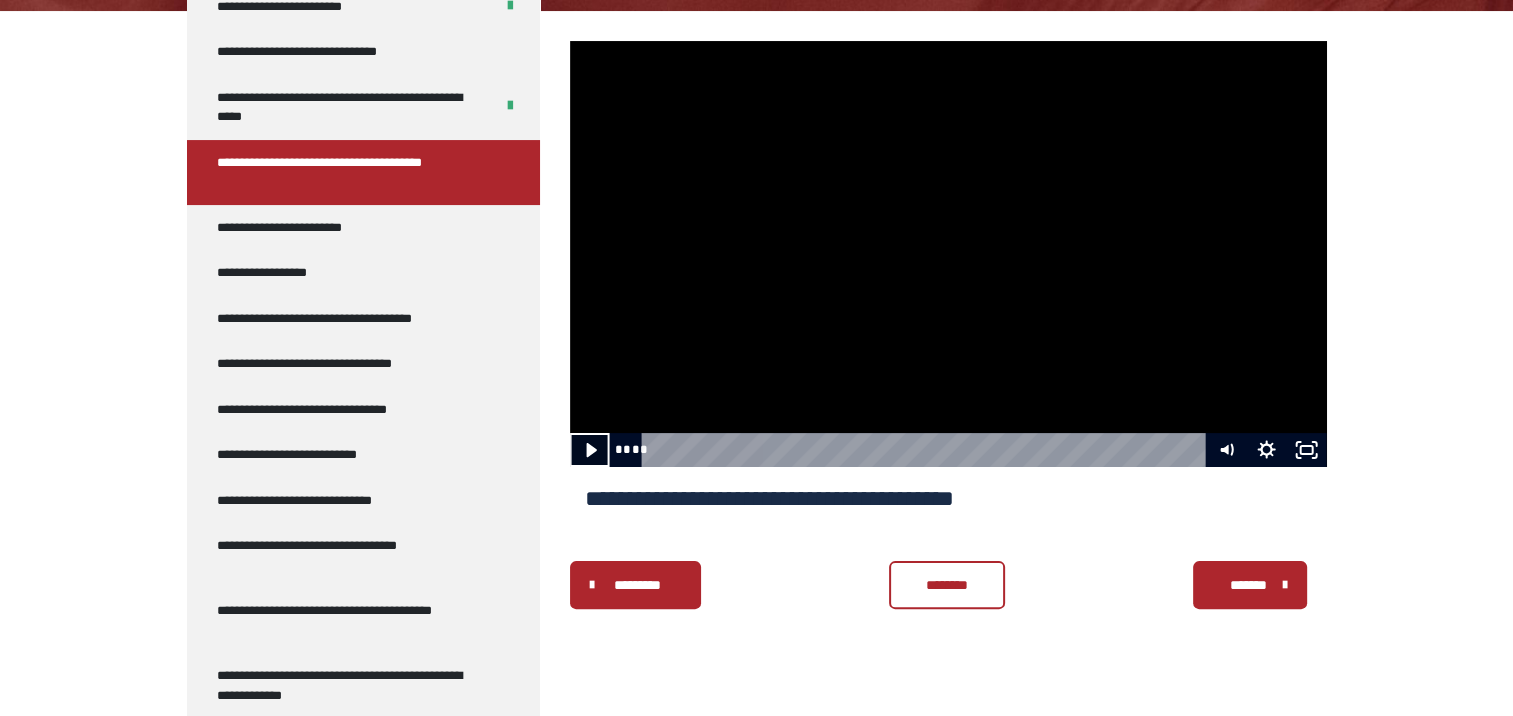 click 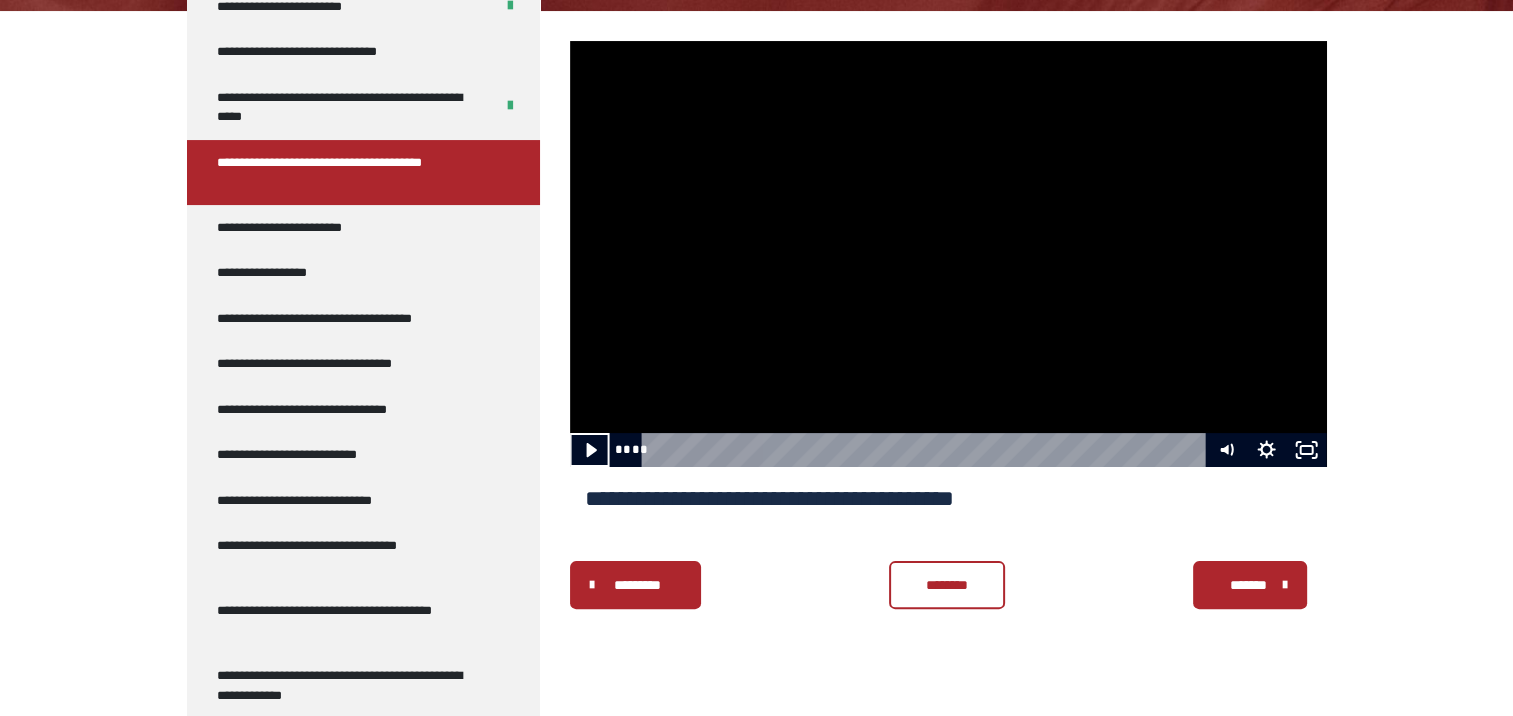 click on "********" at bounding box center [947, 585] 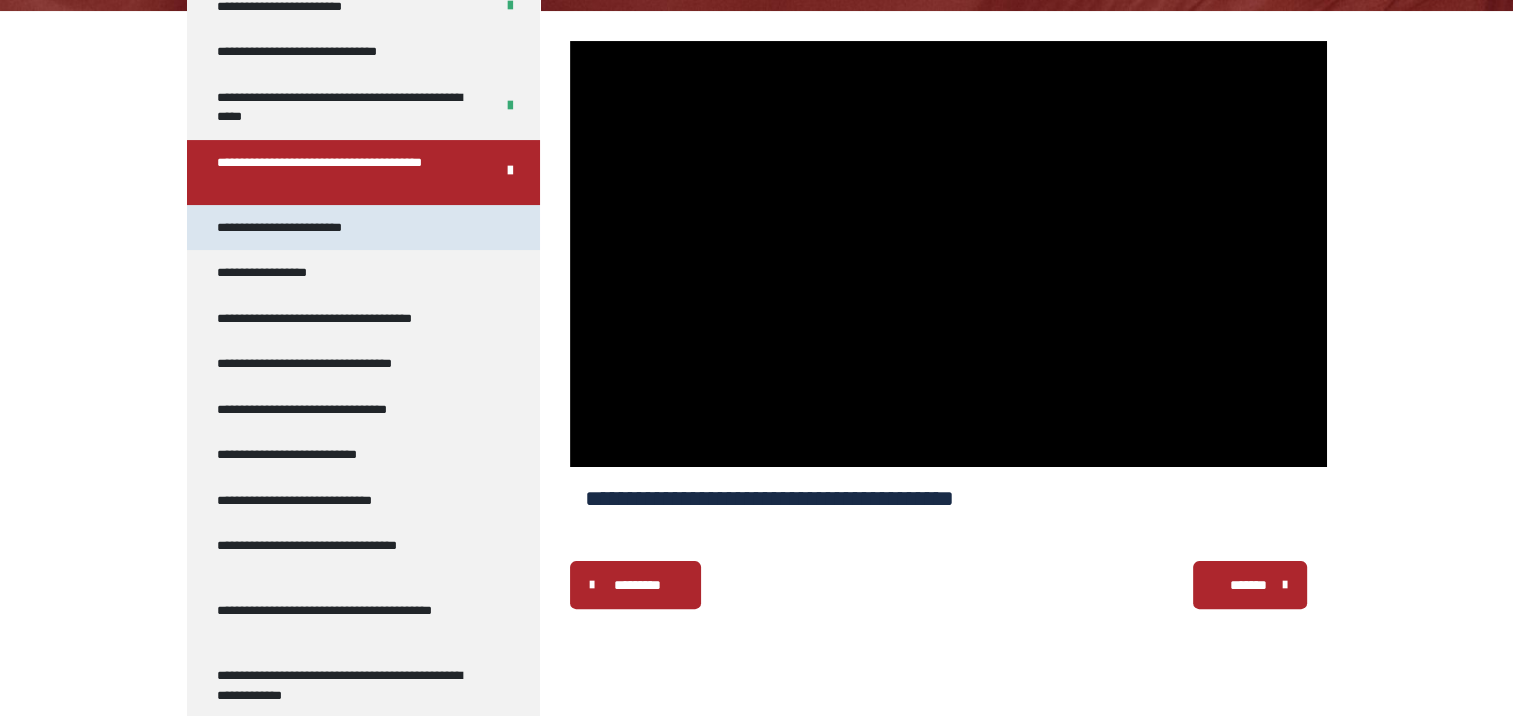 click on "**********" at bounding box center [301, 228] 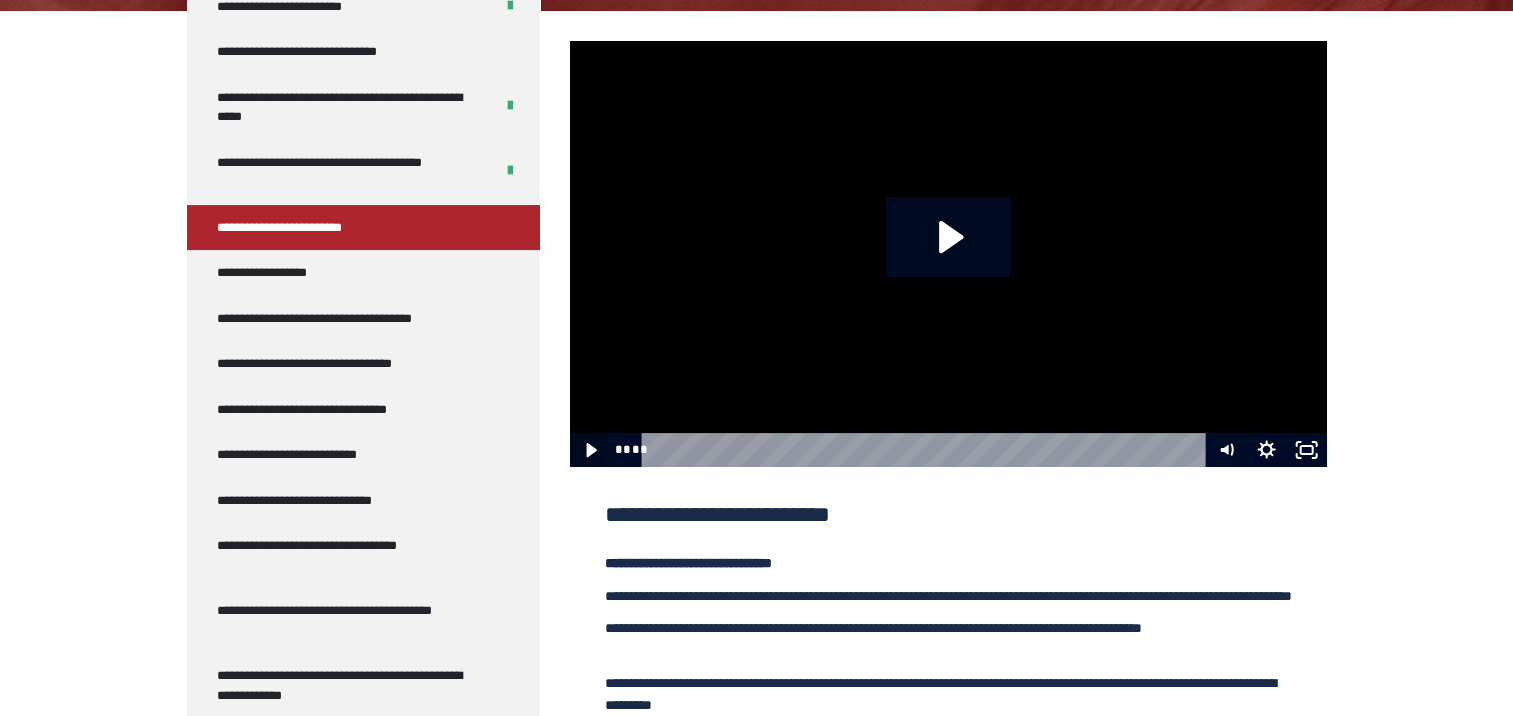 click 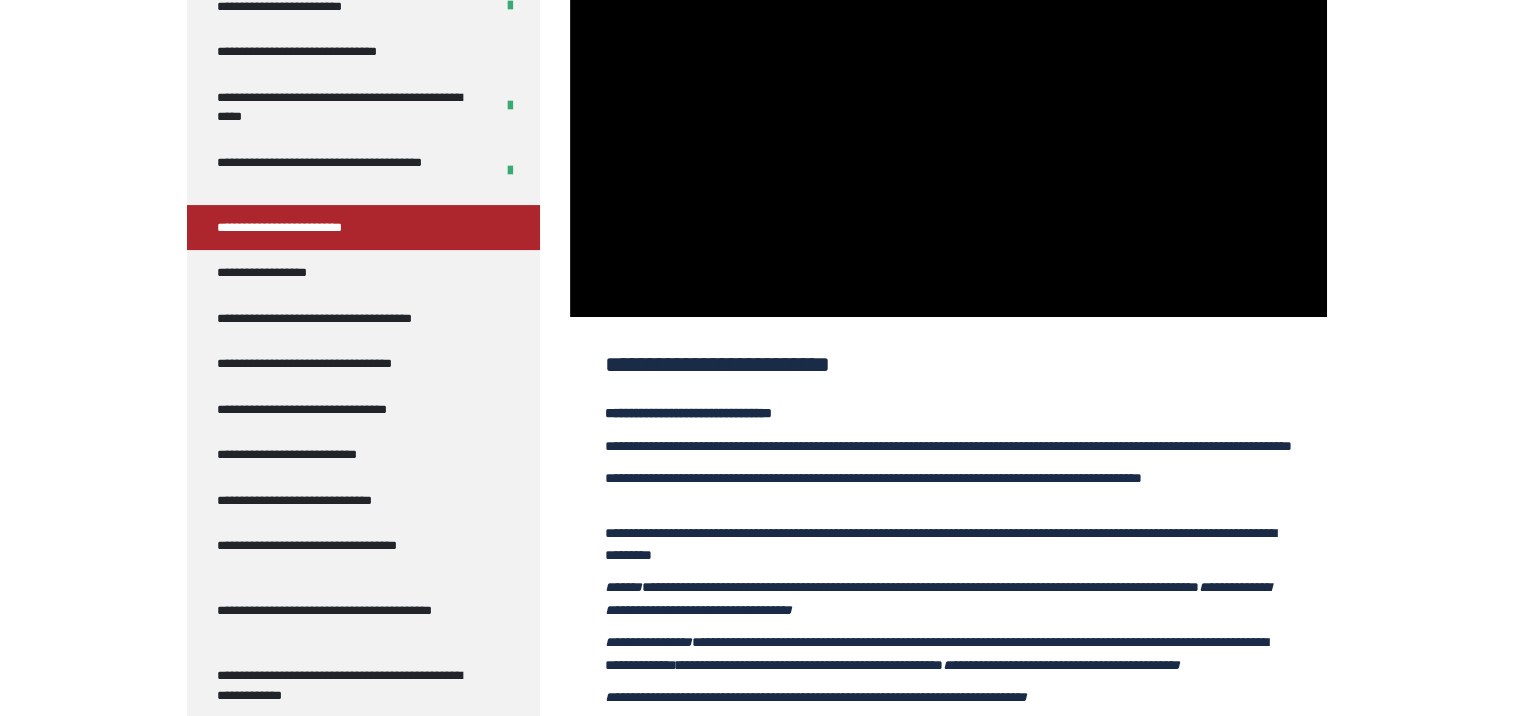 scroll, scrollTop: 0, scrollLeft: 0, axis: both 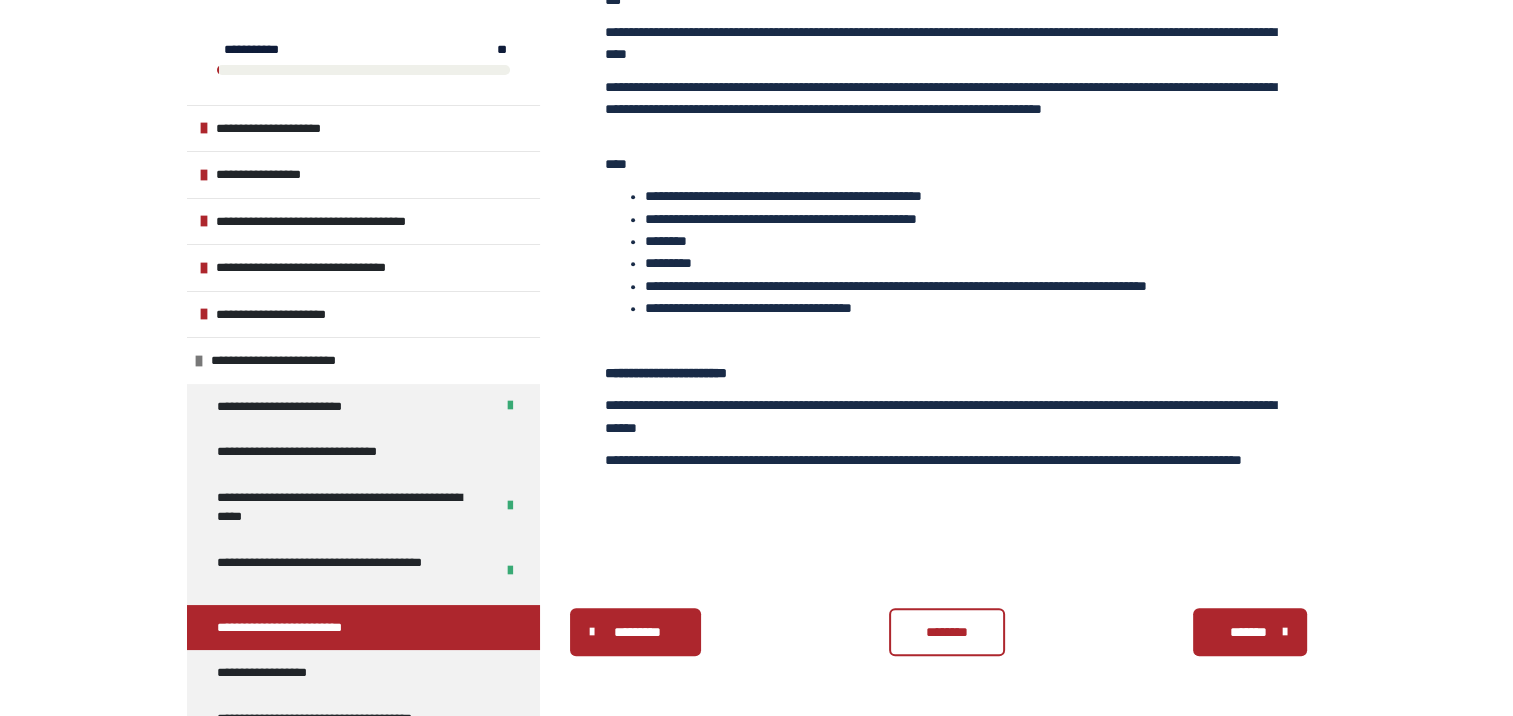 click on "********" at bounding box center [947, 632] 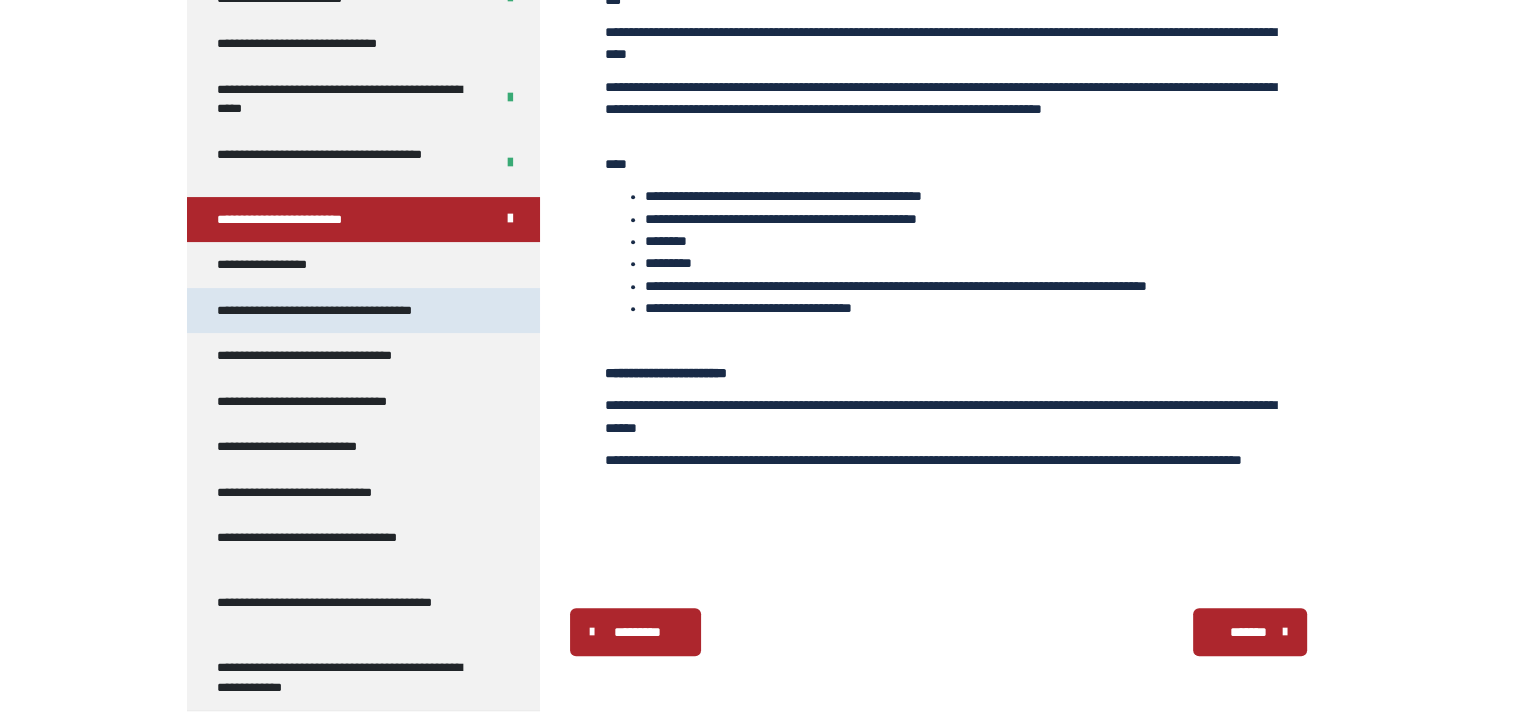scroll, scrollTop: 300, scrollLeft: 0, axis: vertical 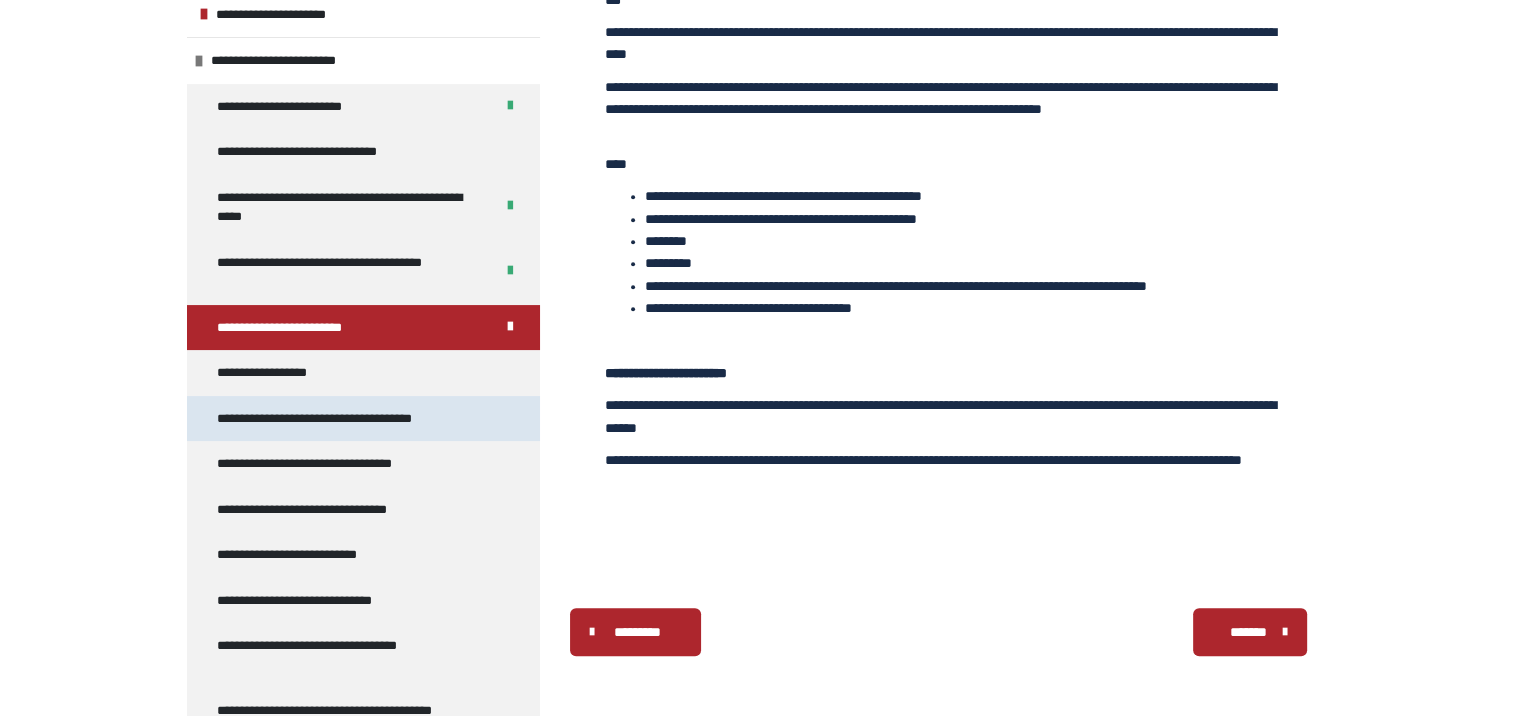 click on "**********" at bounding box center [347, 419] 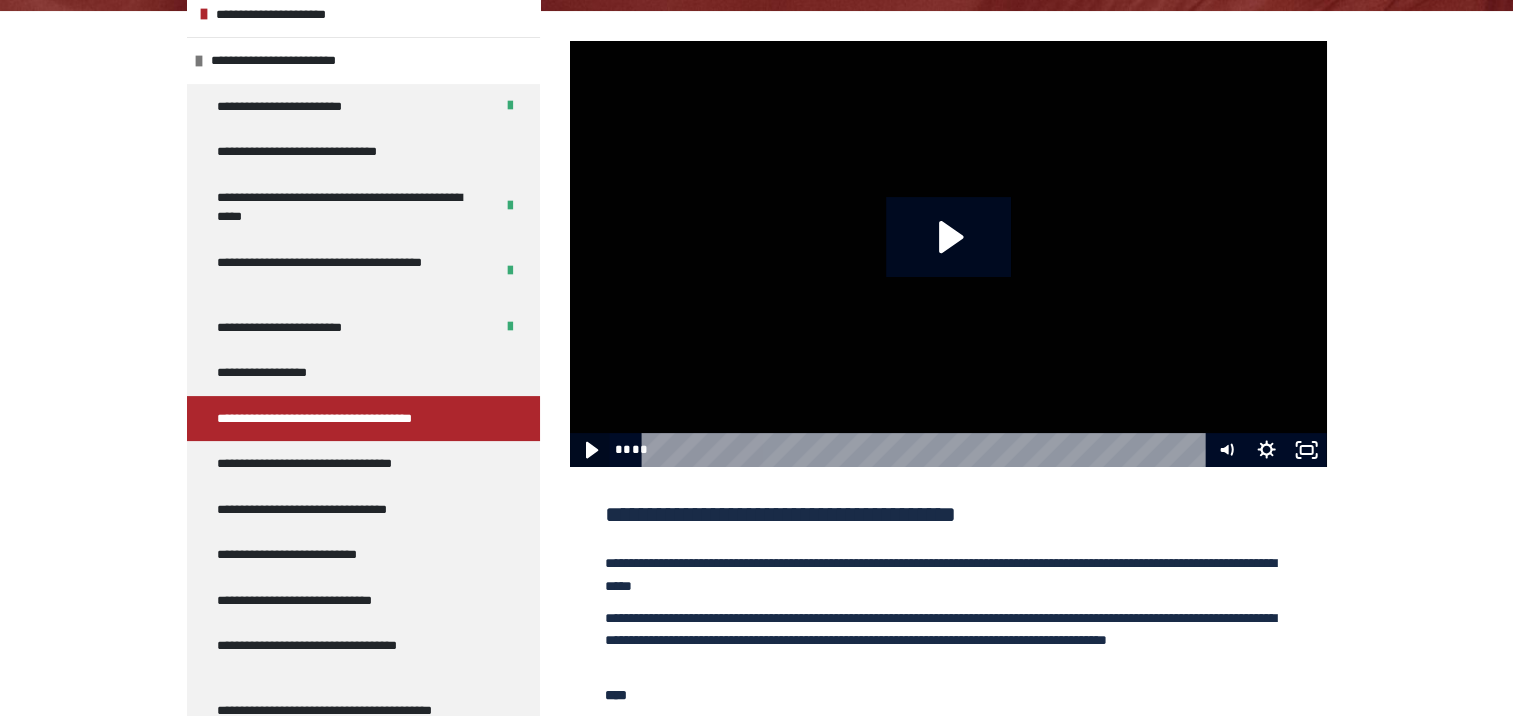 click 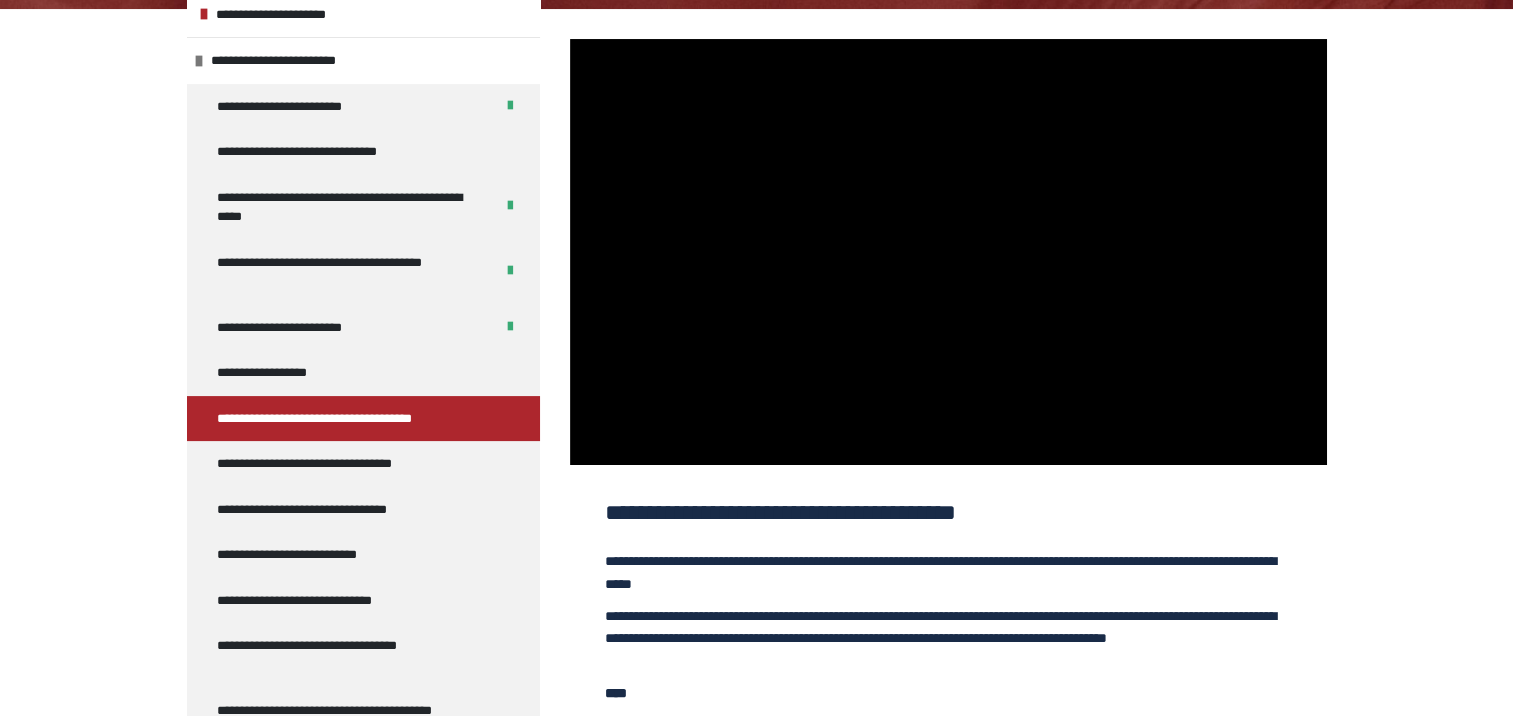 scroll, scrollTop: 360, scrollLeft: 0, axis: vertical 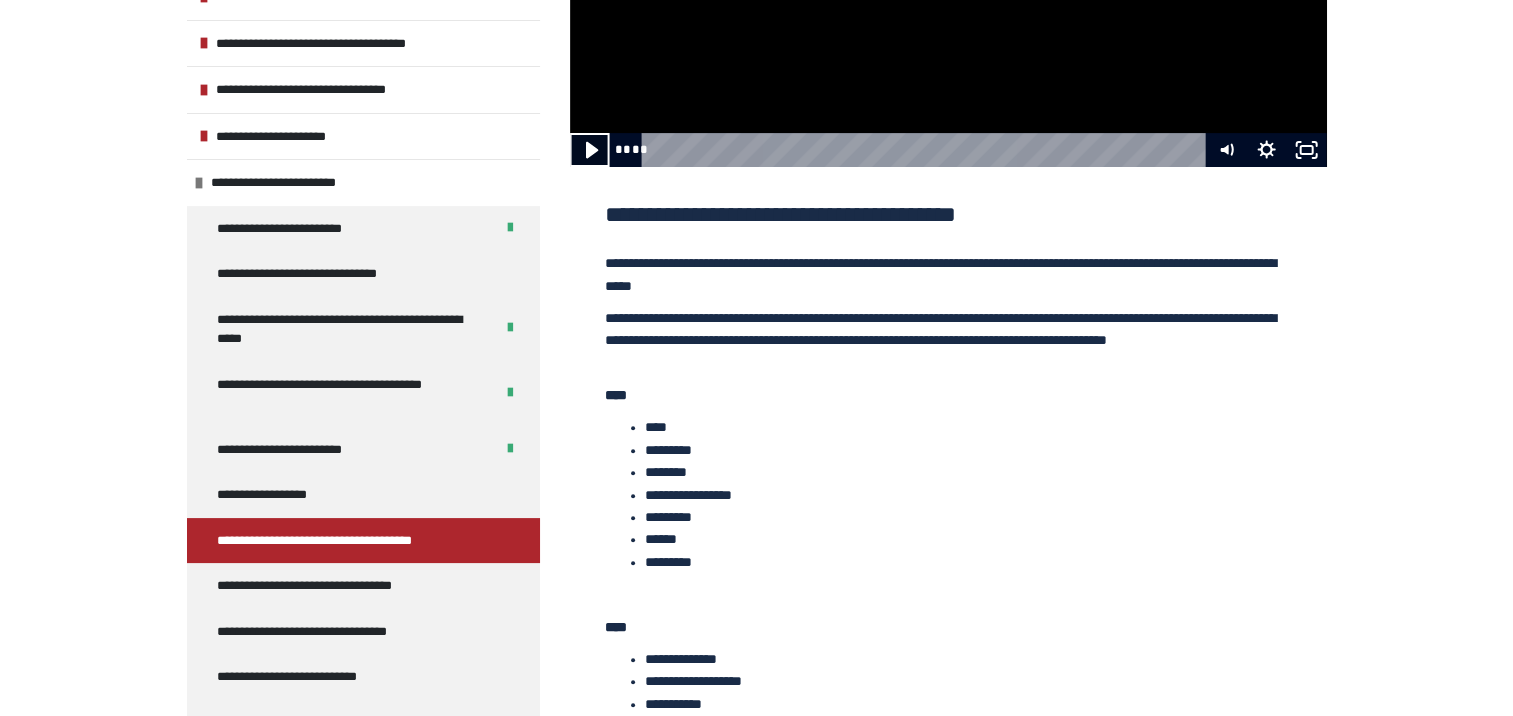 click 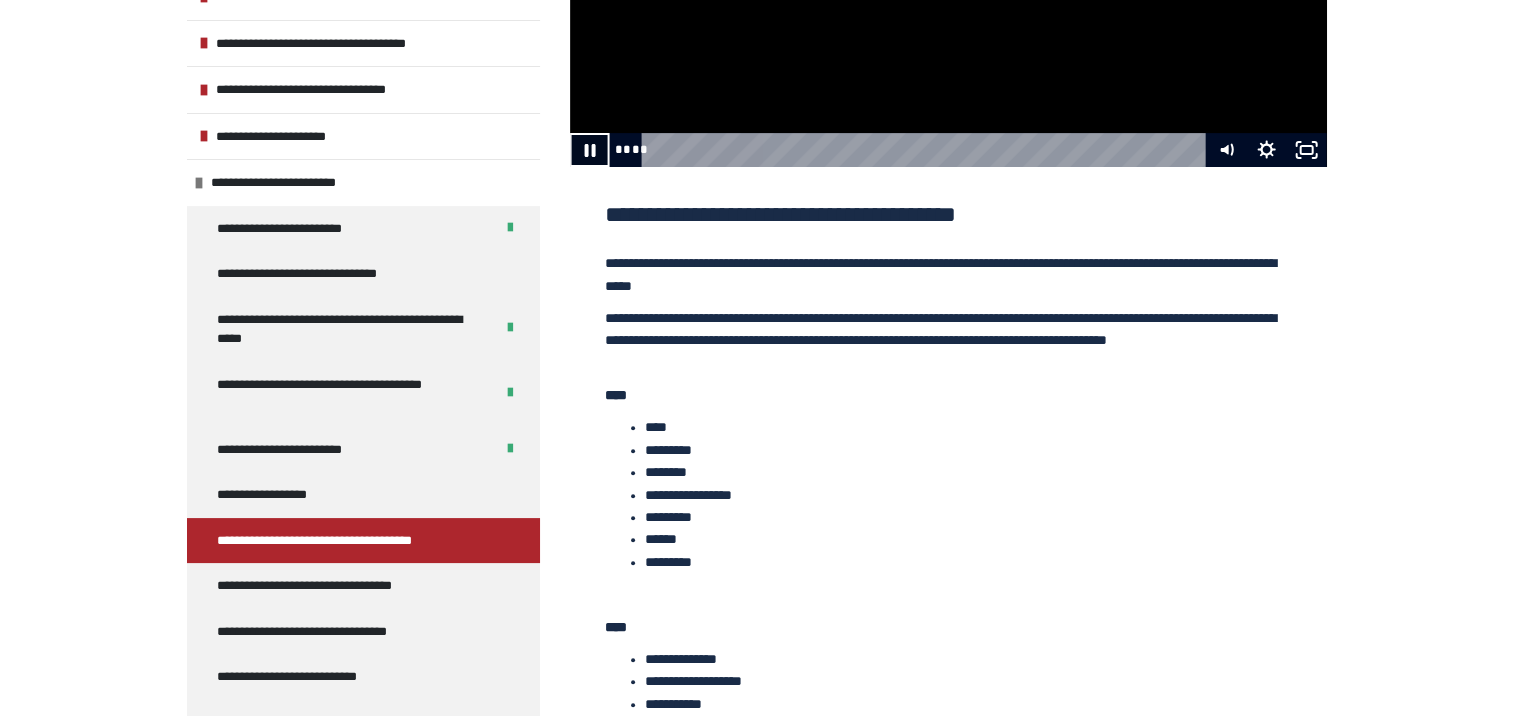 click 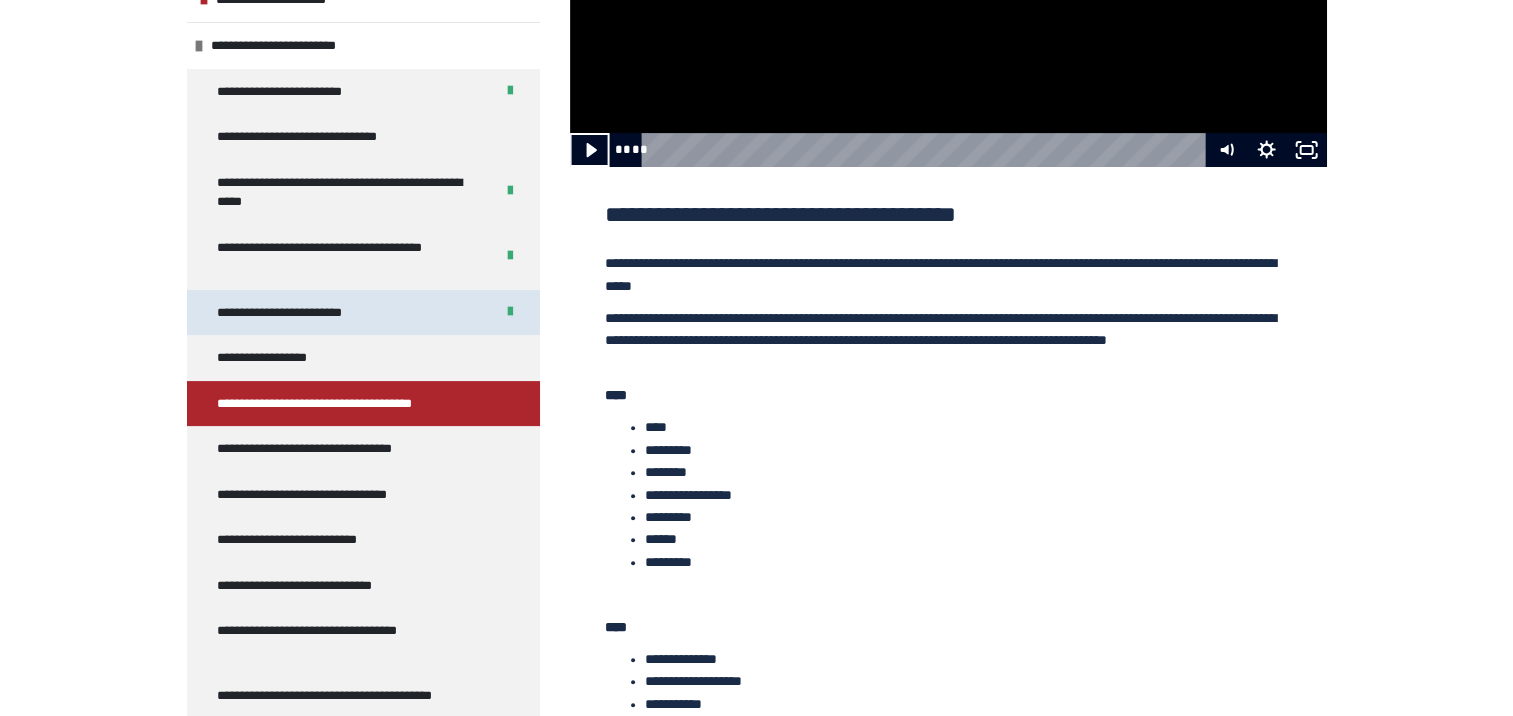 scroll, scrollTop: 0, scrollLeft: 0, axis: both 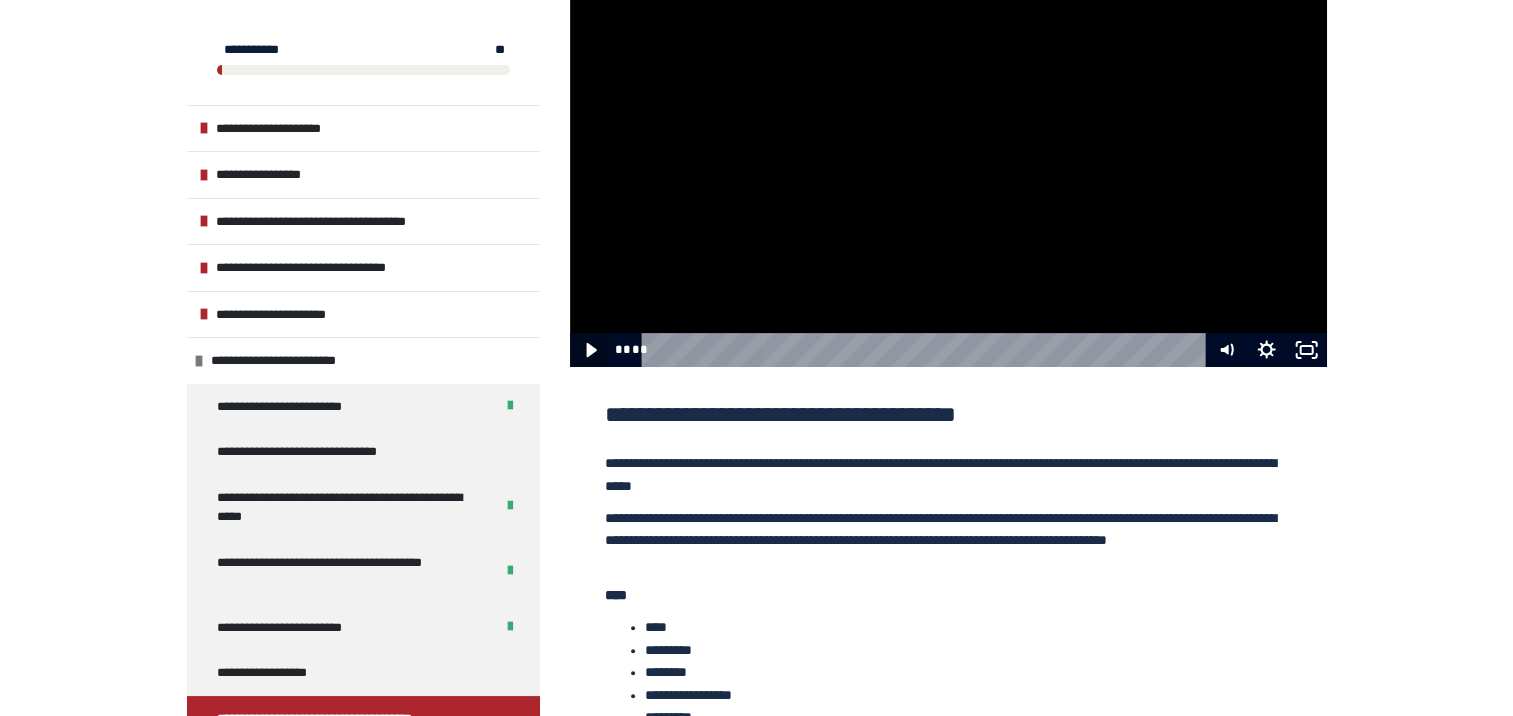 drag, startPoint x: 727, startPoint y: 351, endPoint x: 588, endPoint y: 358, distance: 139.17615 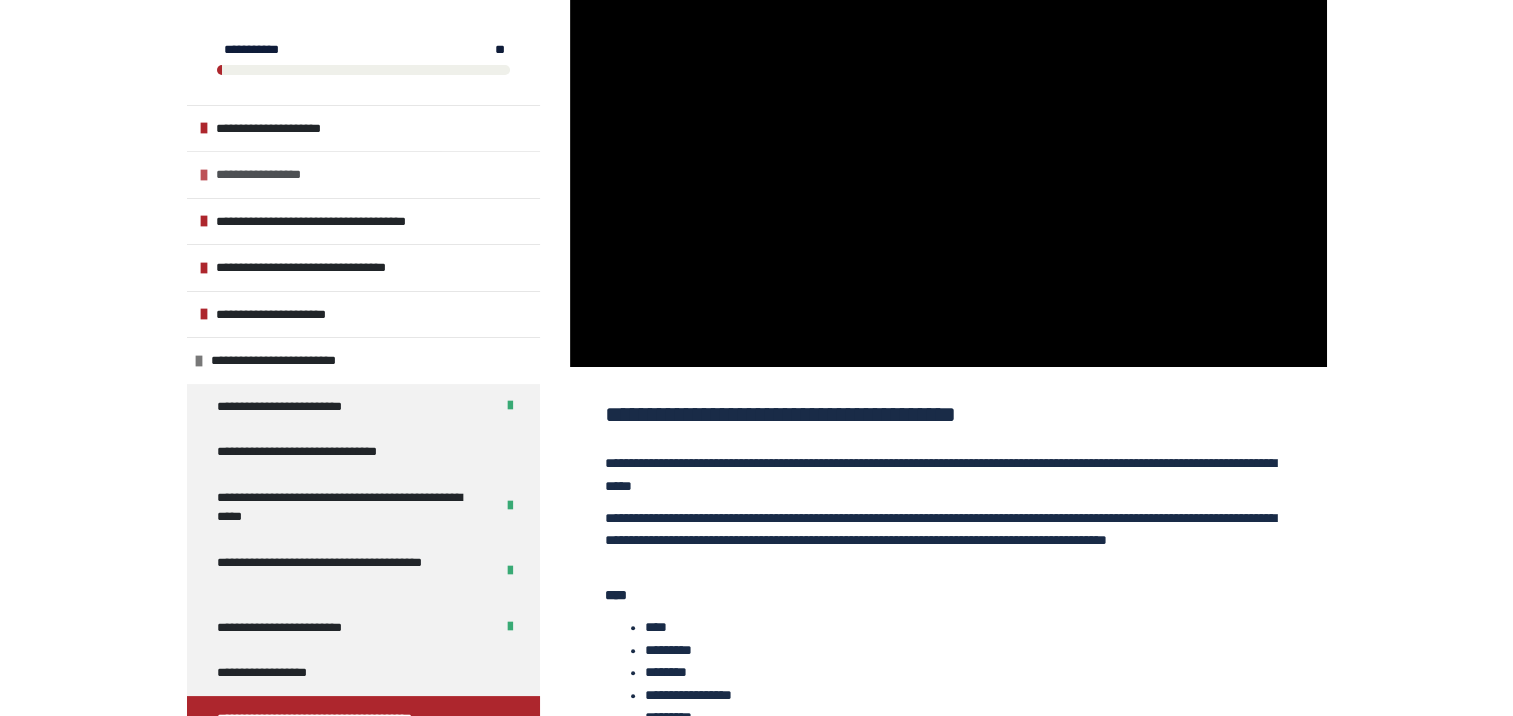 click on "**********" at bounding box center (272, 175) 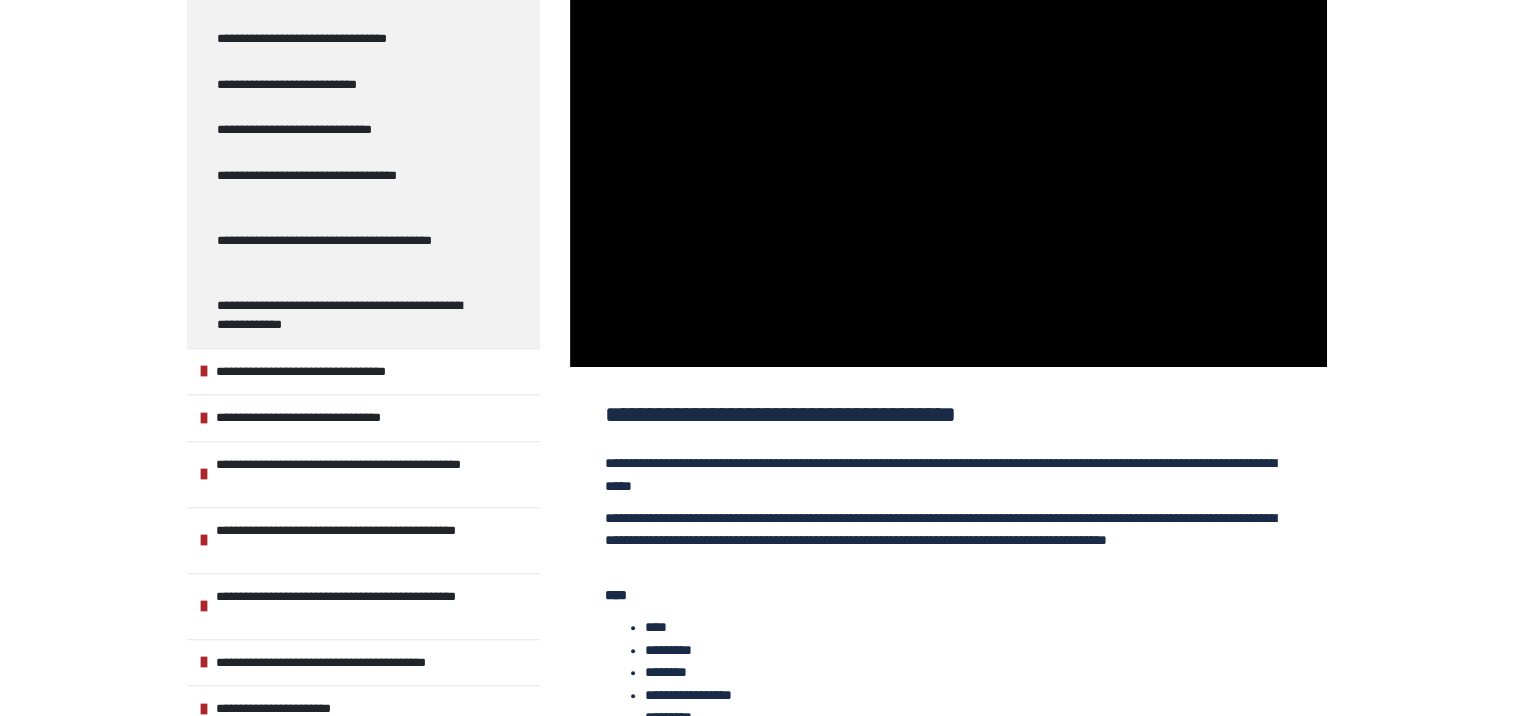 scroll, scrollTop: 1600, scrollLeft: 0, axis: vertical 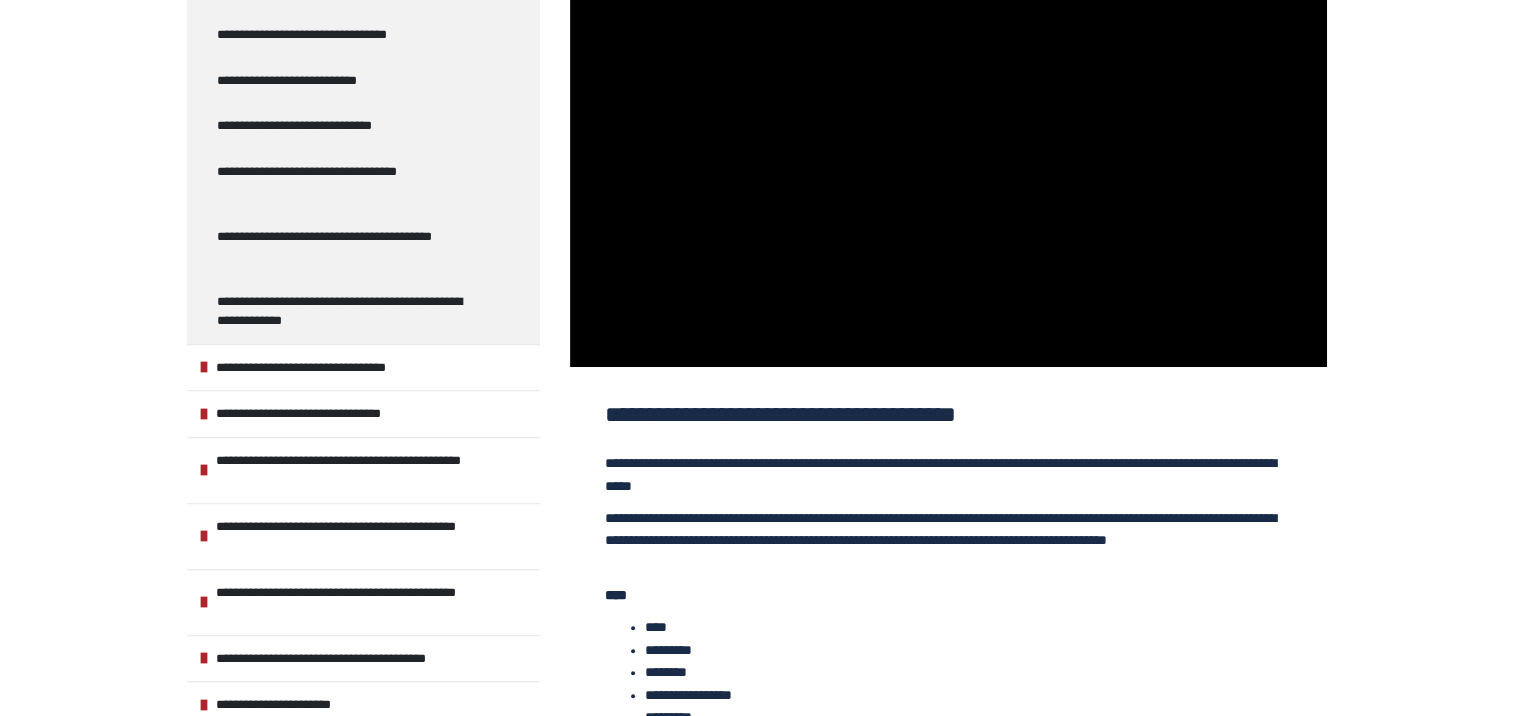 click on "**********" at bounding box center [319, 368] 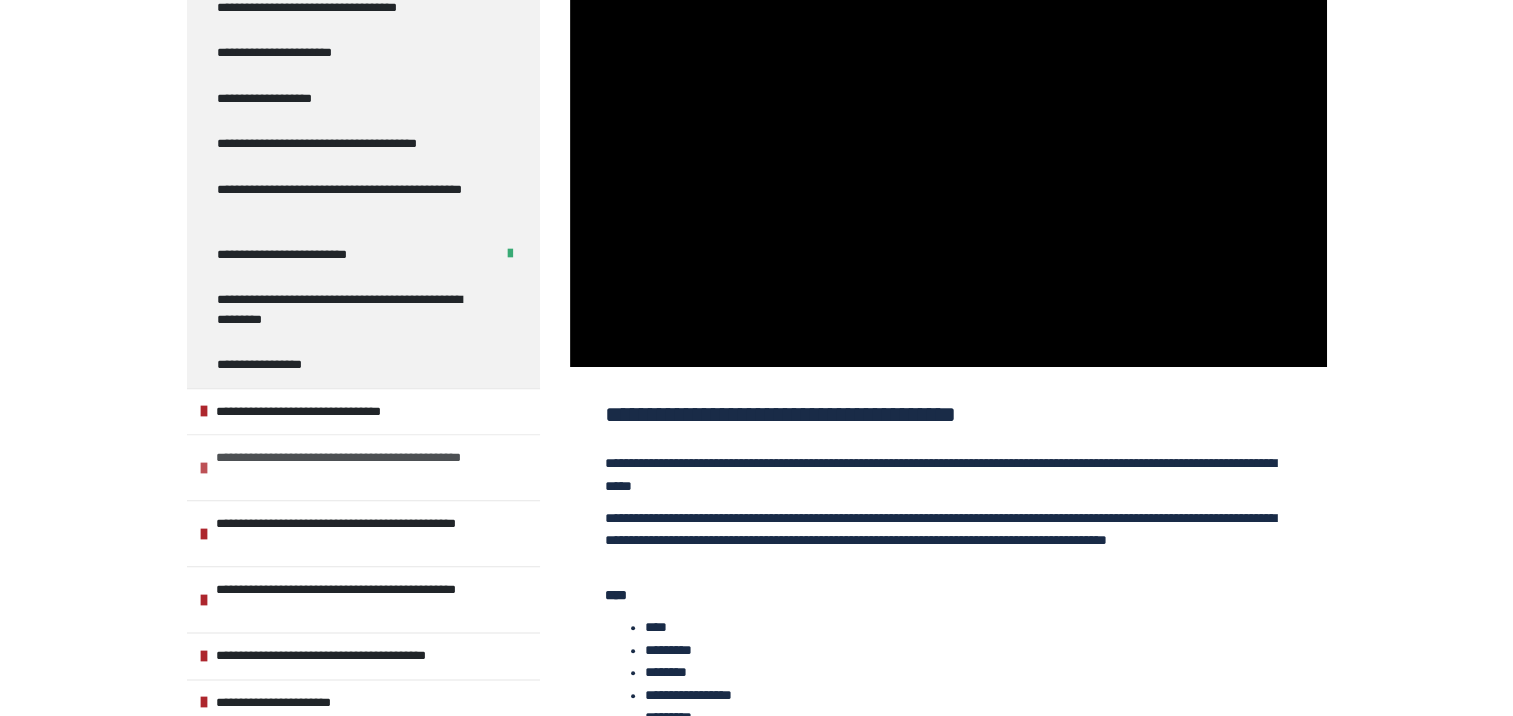 scroll, scrollTop: 2208, scrollLeft: 0, axis: vertical 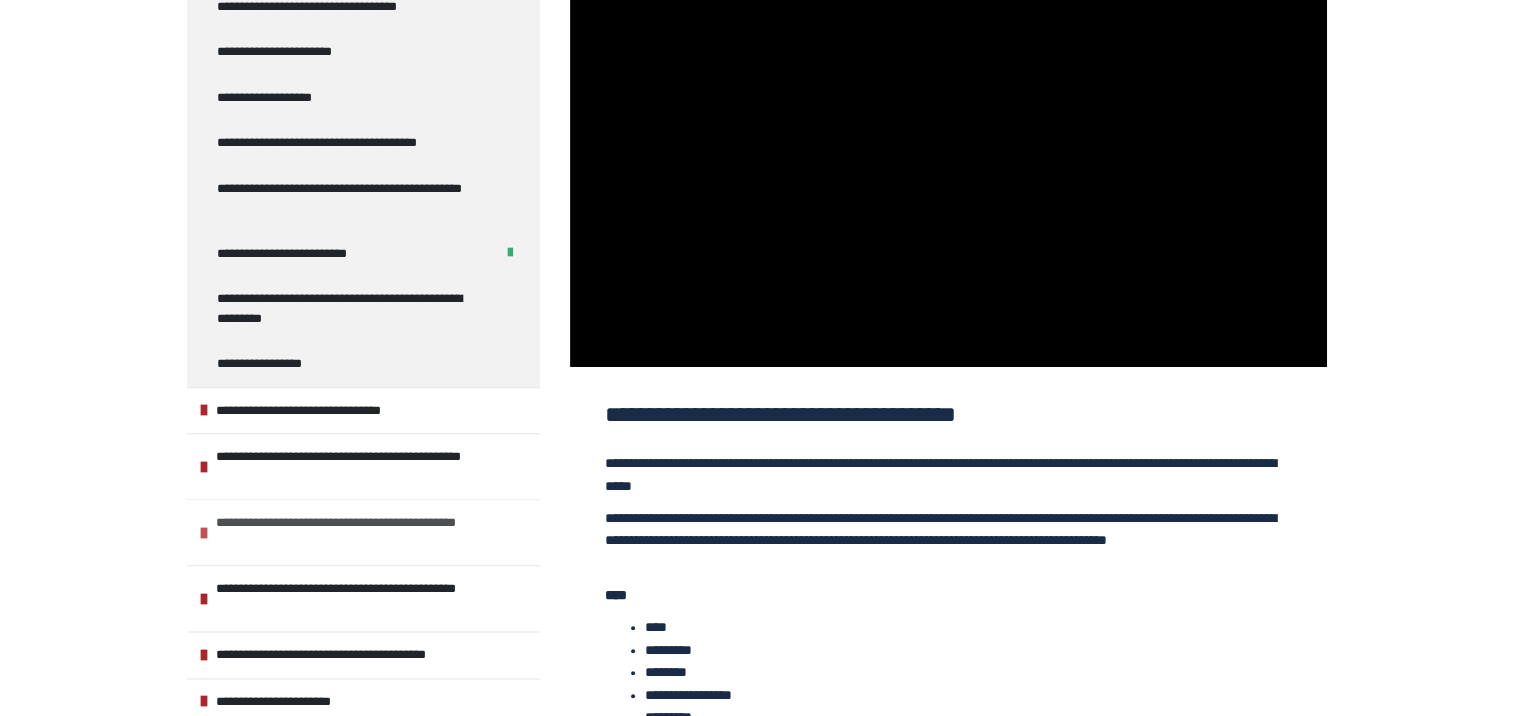 click on "**********" at bounding box center [365, 532] 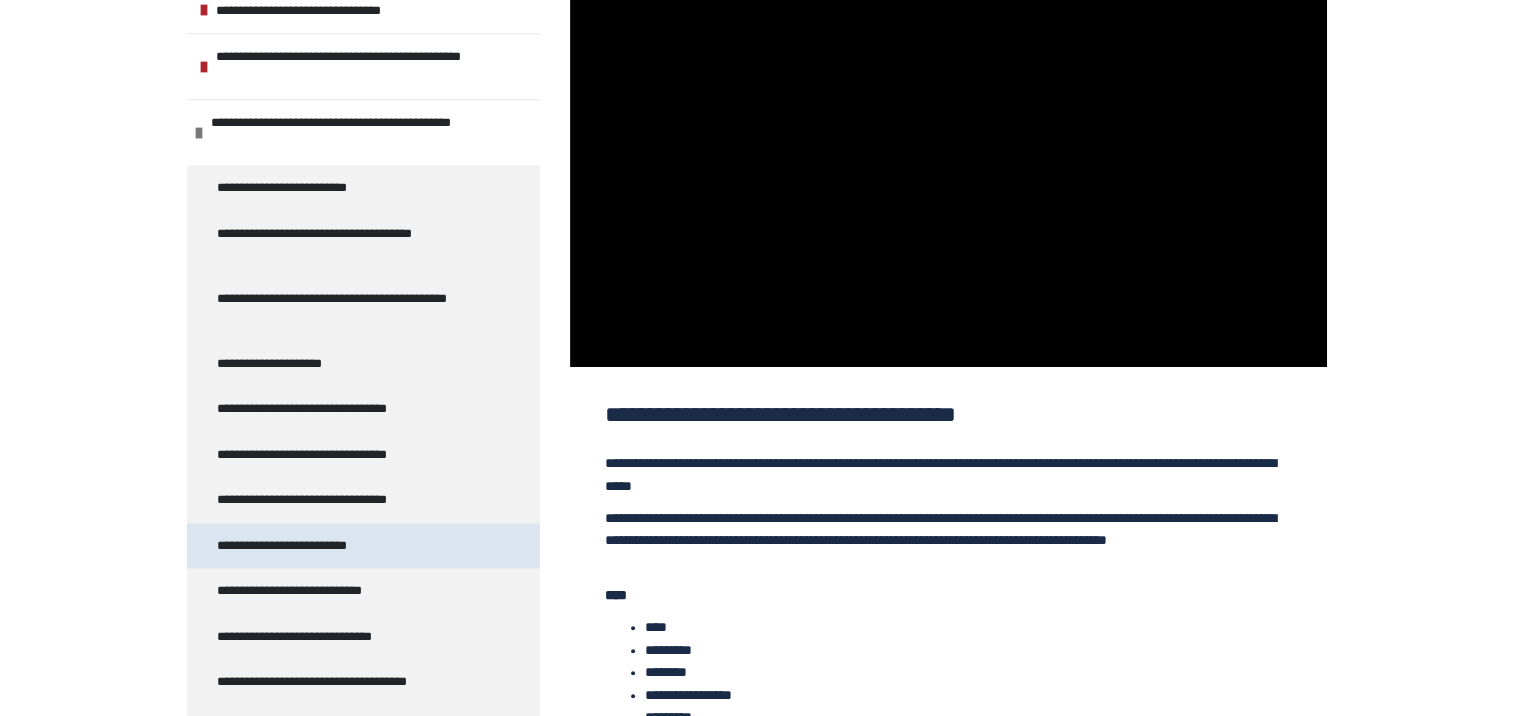 scroll, scrollTop: 2708, scrollLeft: 0, axis: vertical 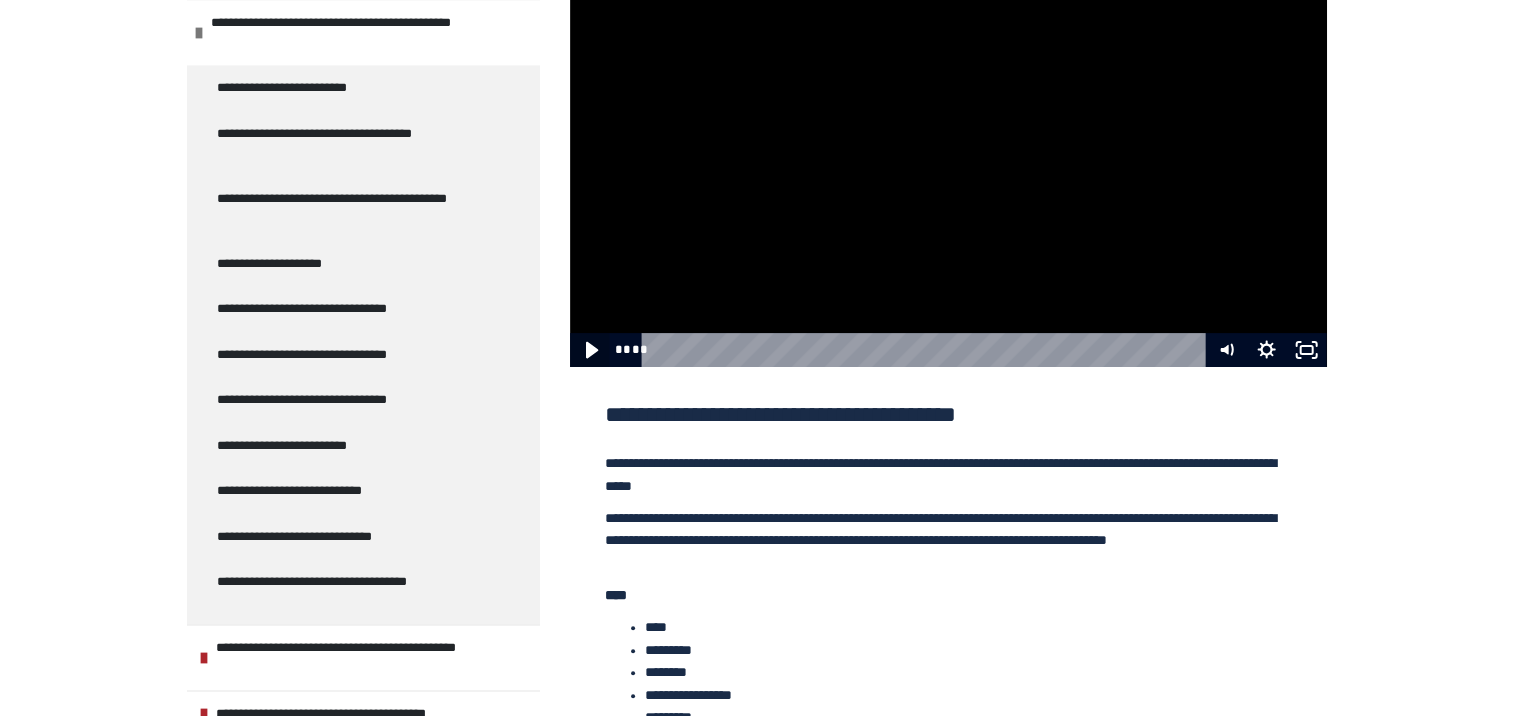 click 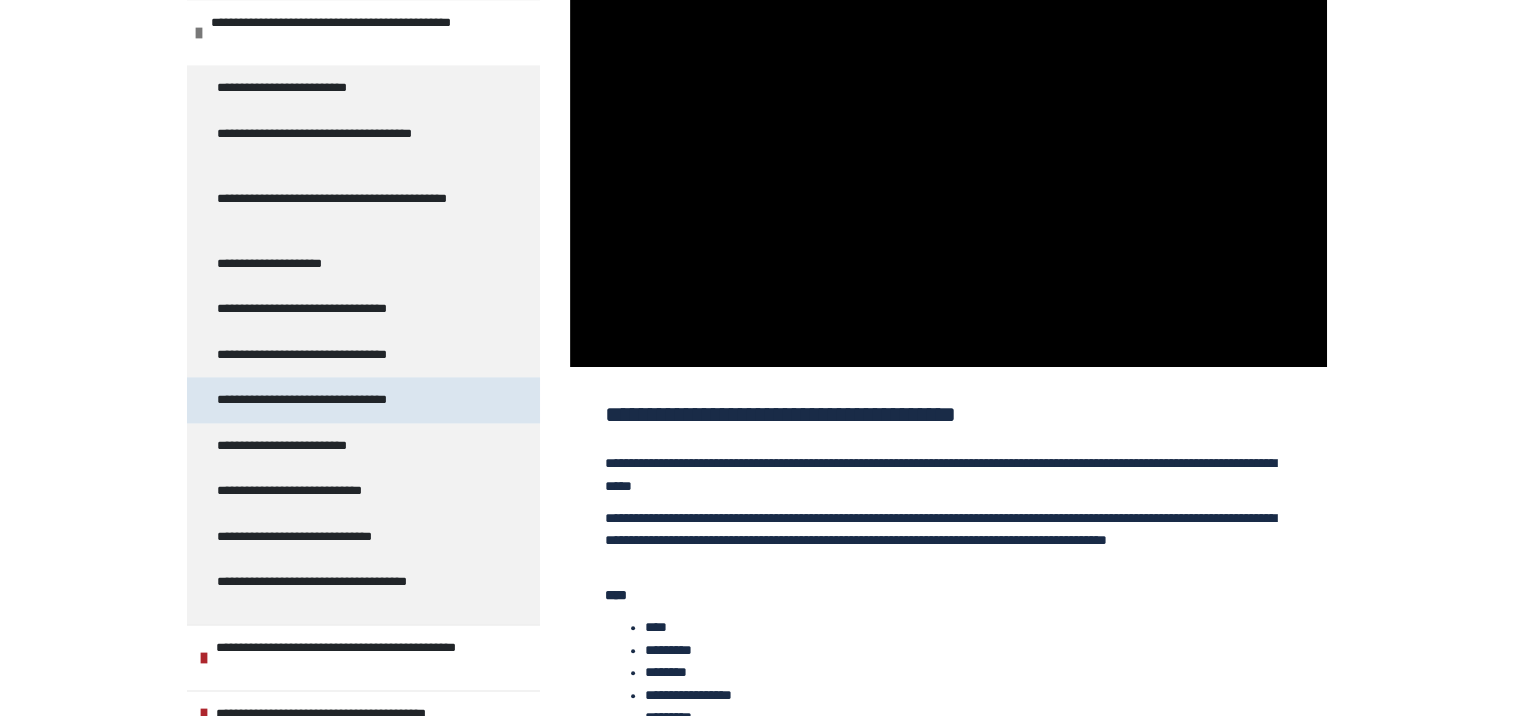 scroll, scrollTop: 2768, scrollLeft: 0, axis: vertical 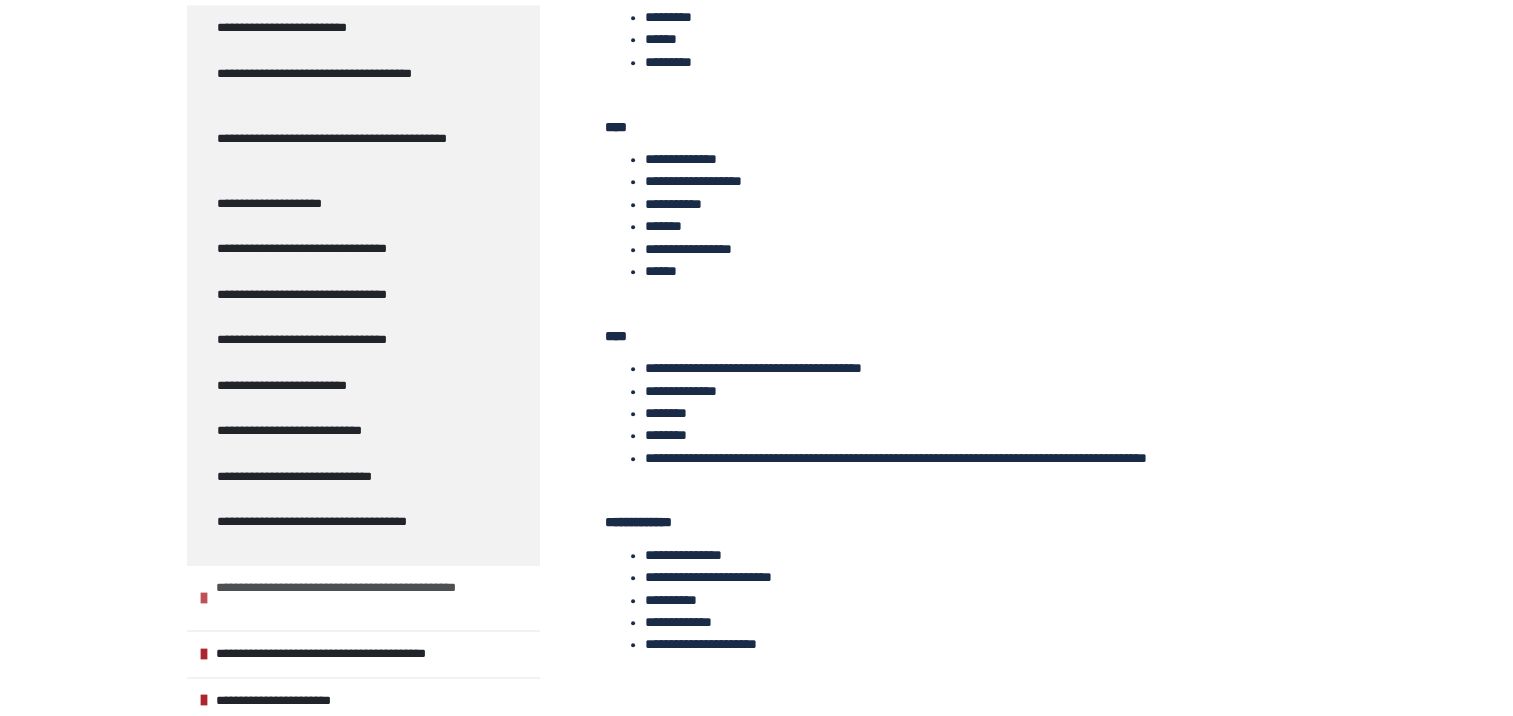 click on "**********" at bounding box center [291, 701] 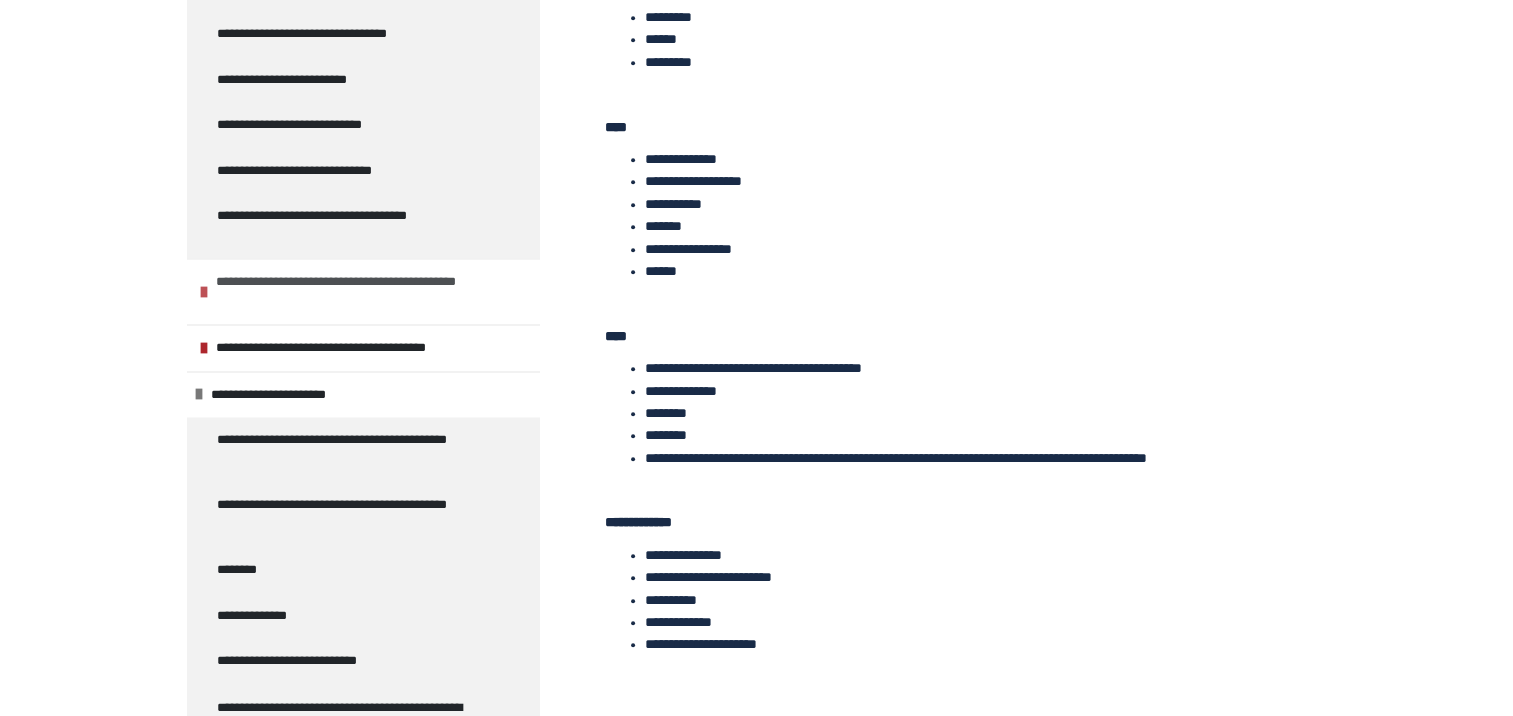 scroll, scrollTop: 3164, scrollLeft: 0, axis: vertical 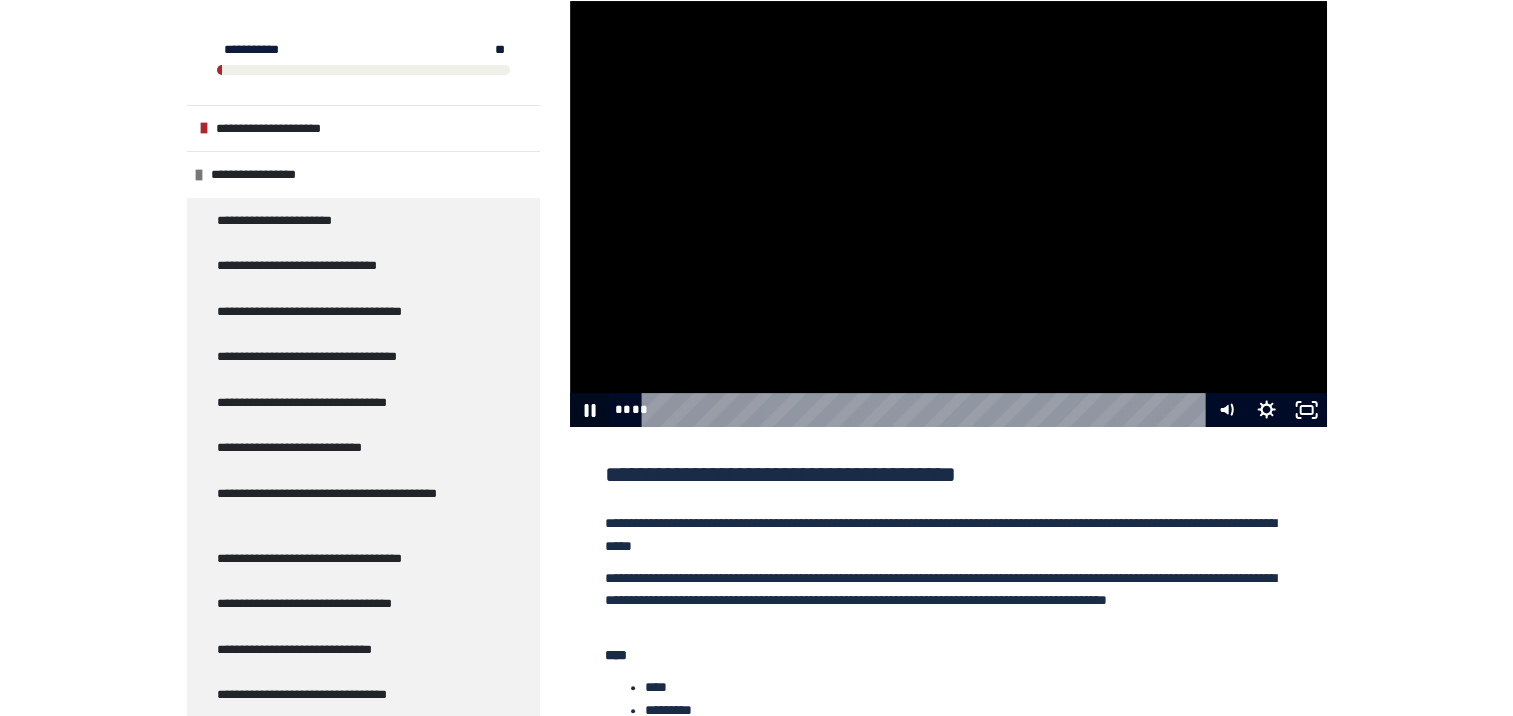 click 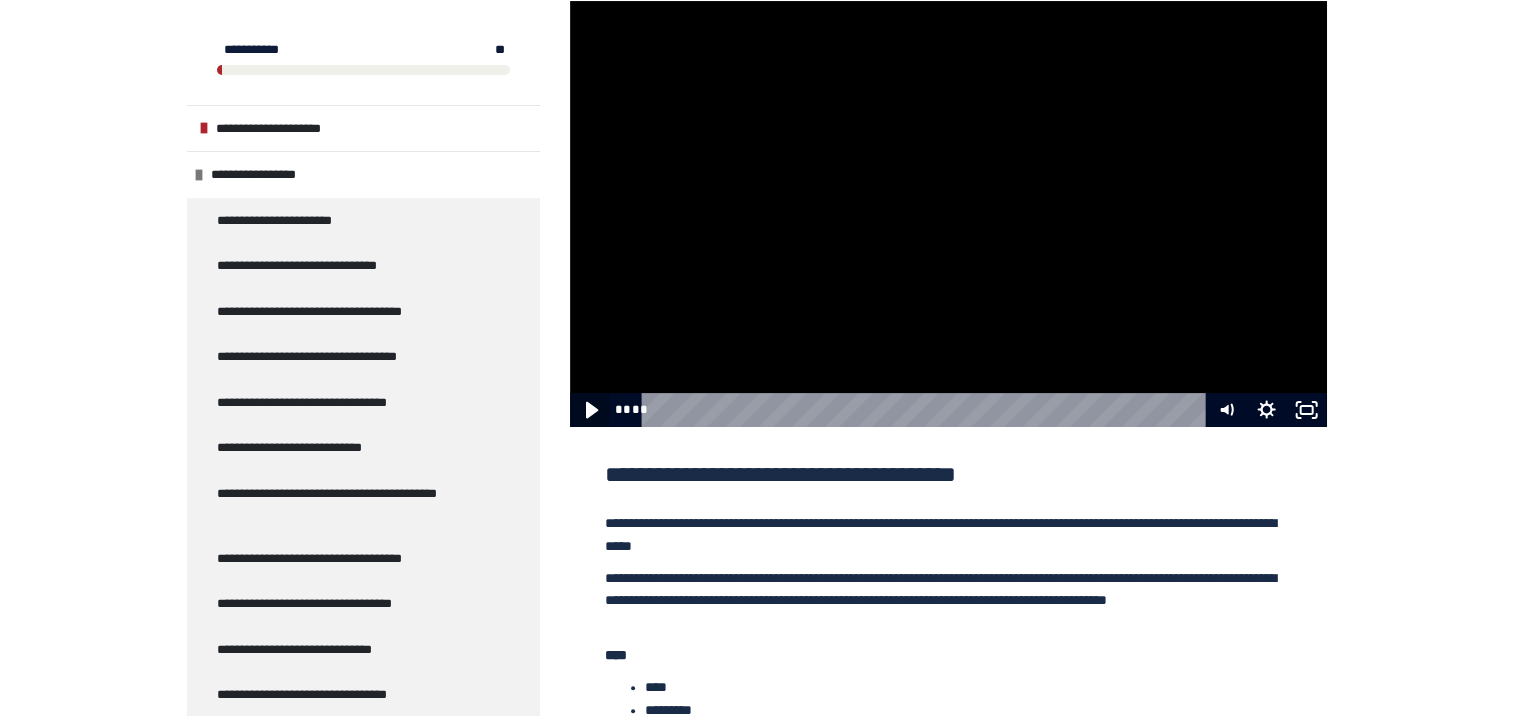 click 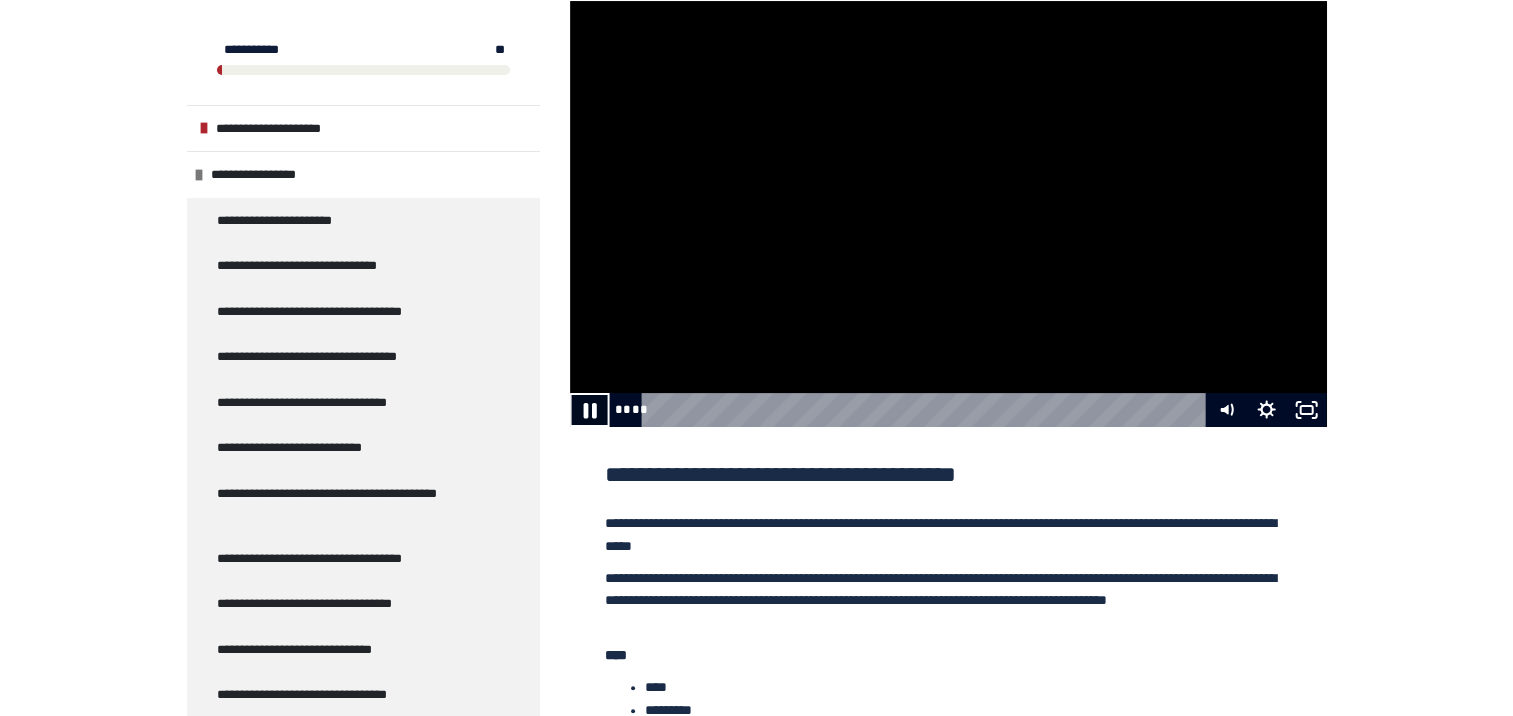 click 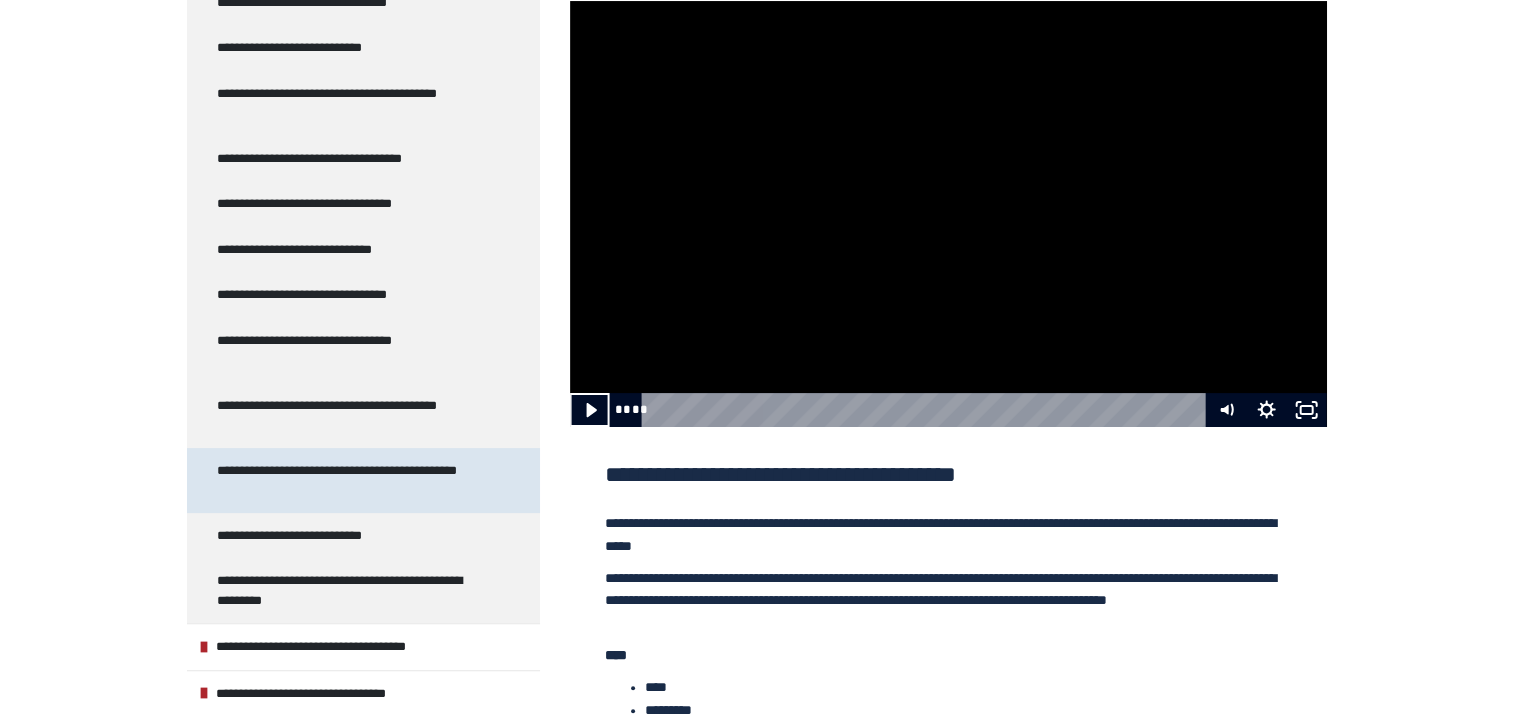 scroll, scrollTop: 0, scrollLeft: 0, axis: both 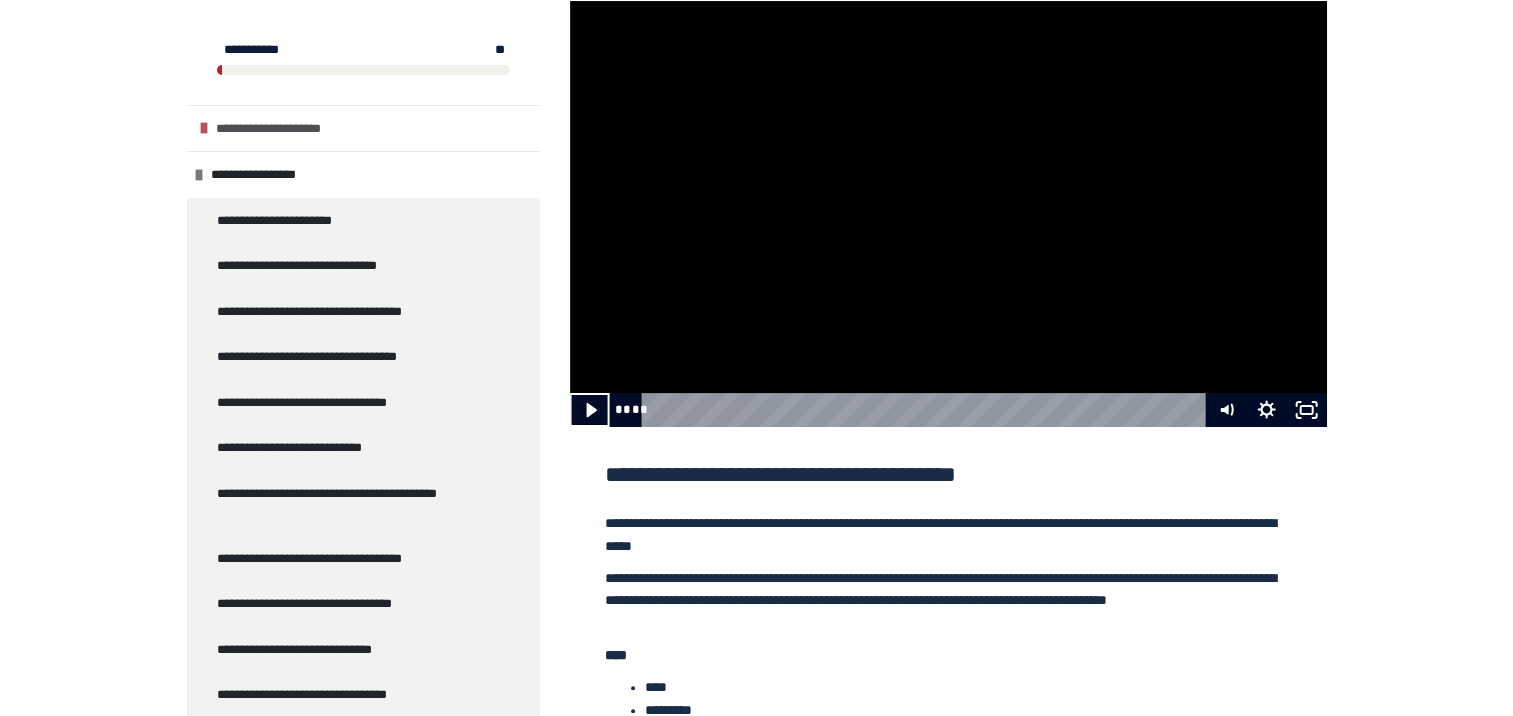 click on "**********" at bounding box center [284, 129] 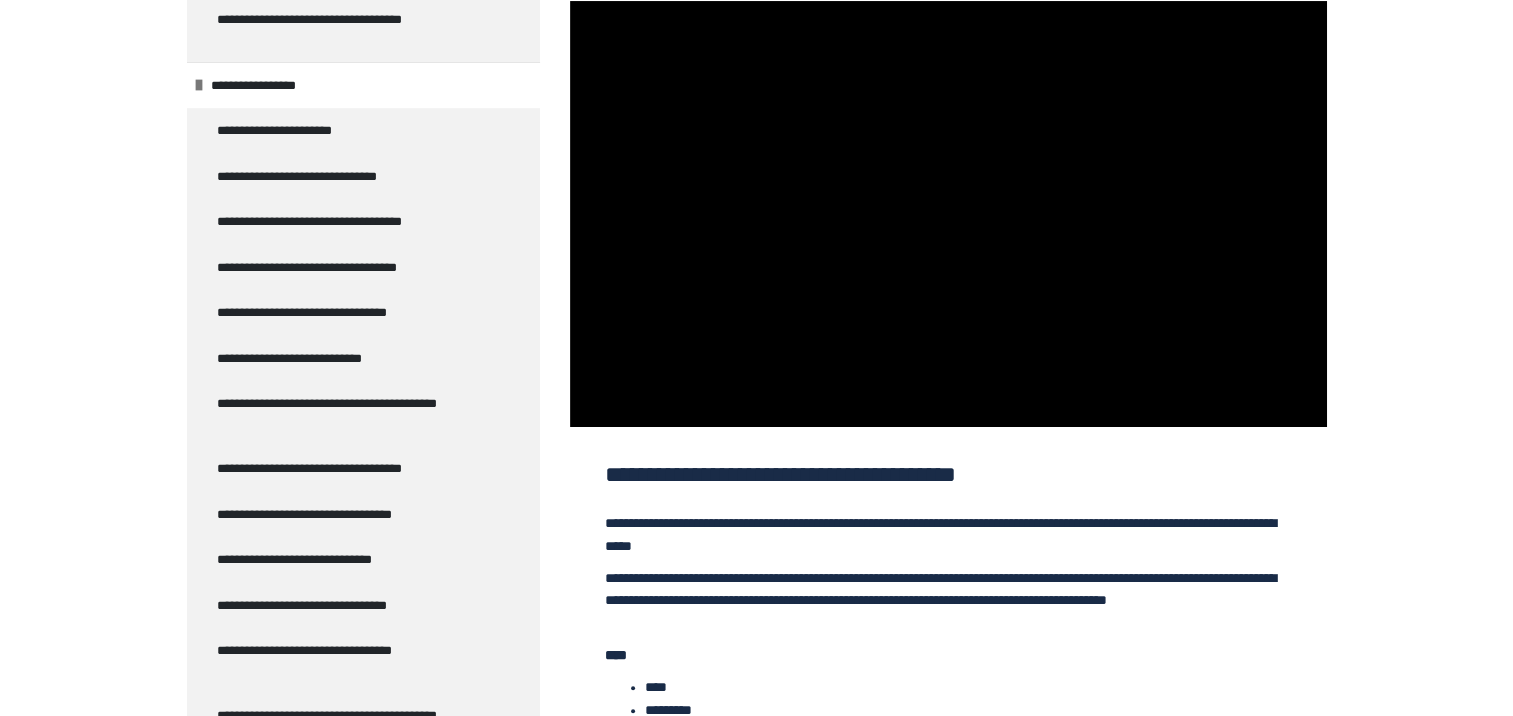scroll, scrollTop: 900, scrollLeft: 0, axis: vertical 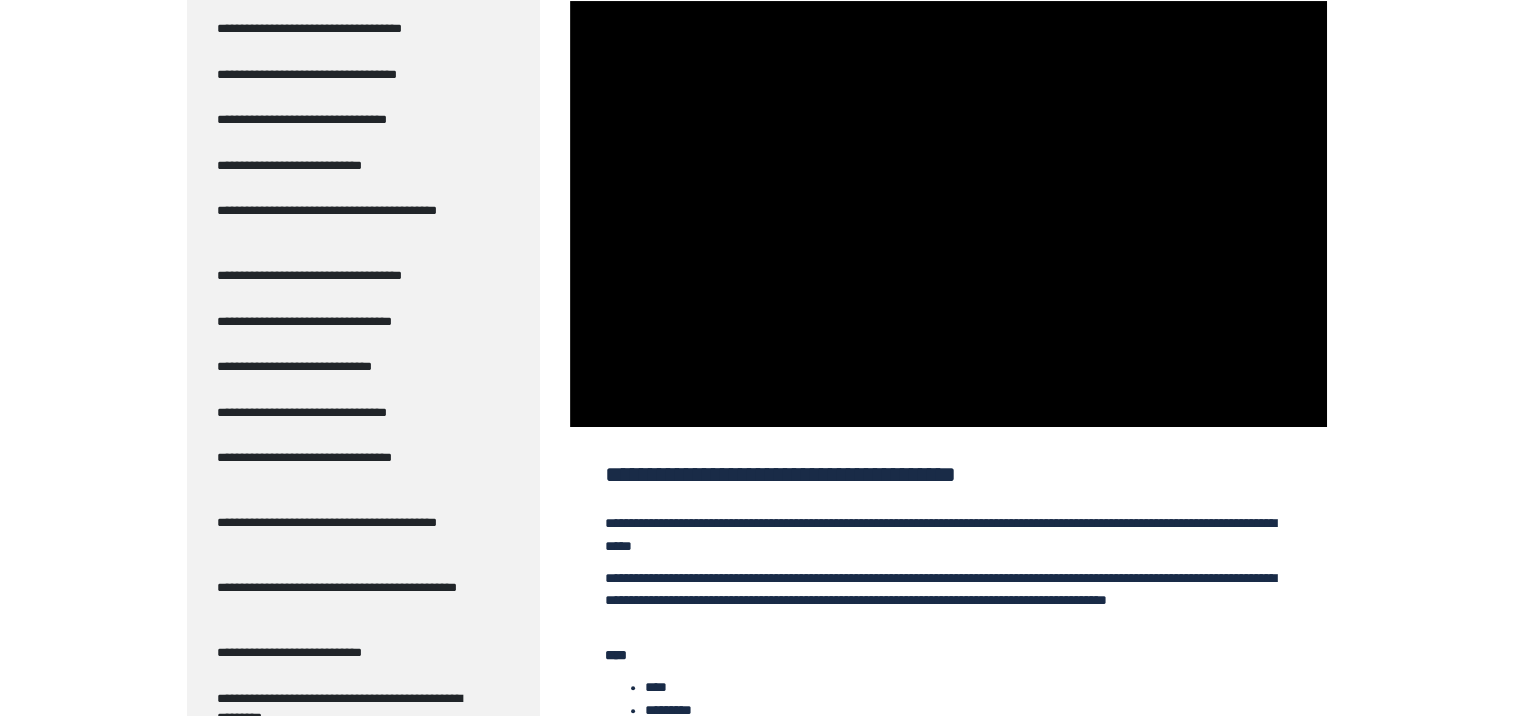 click on "**********" at bounding box center (756, 659) 